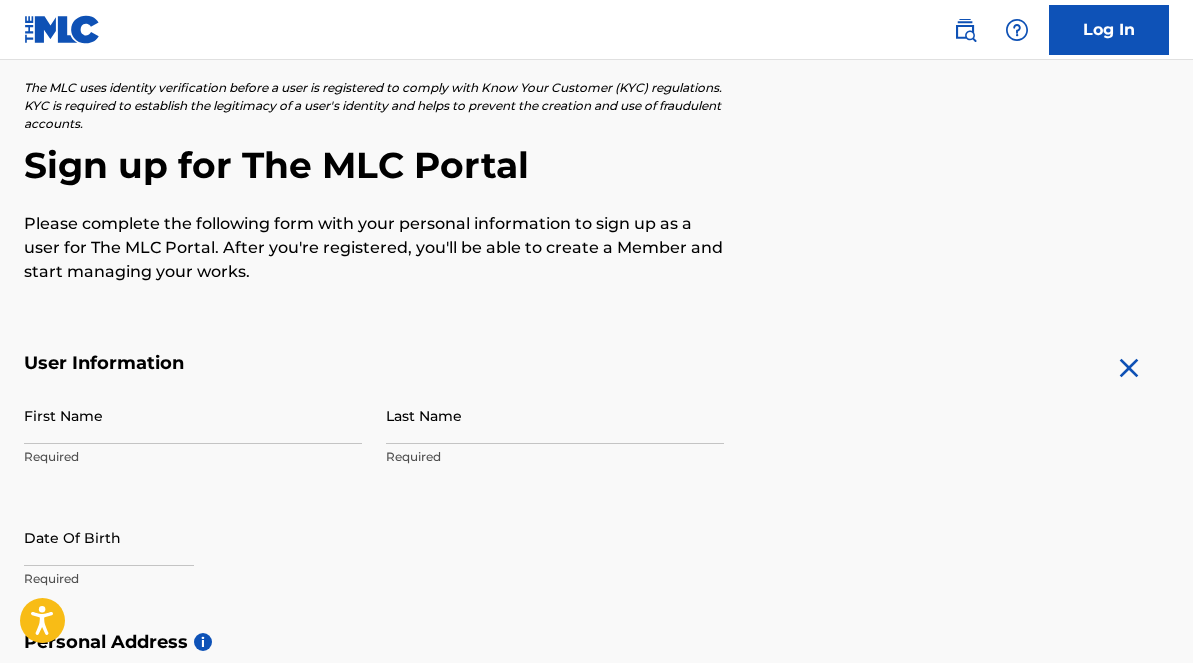 scroll, scrollTop: 0, scrollLeft: 0, axis: both 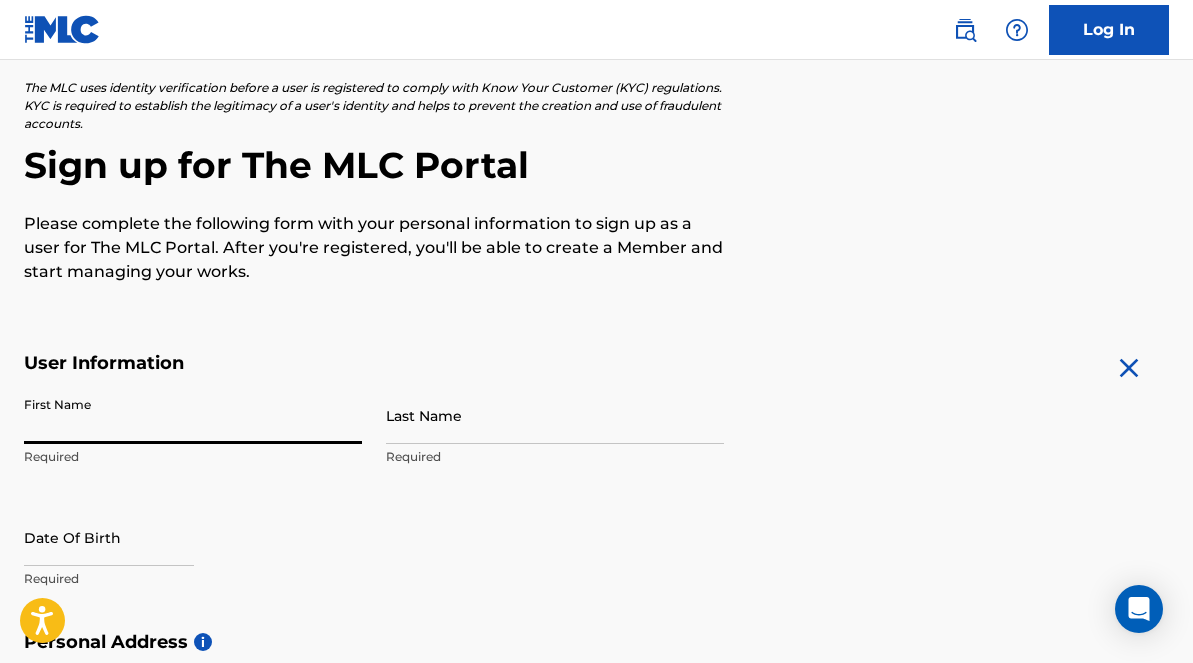 click on "First Name" at bounding box center [193, 415] 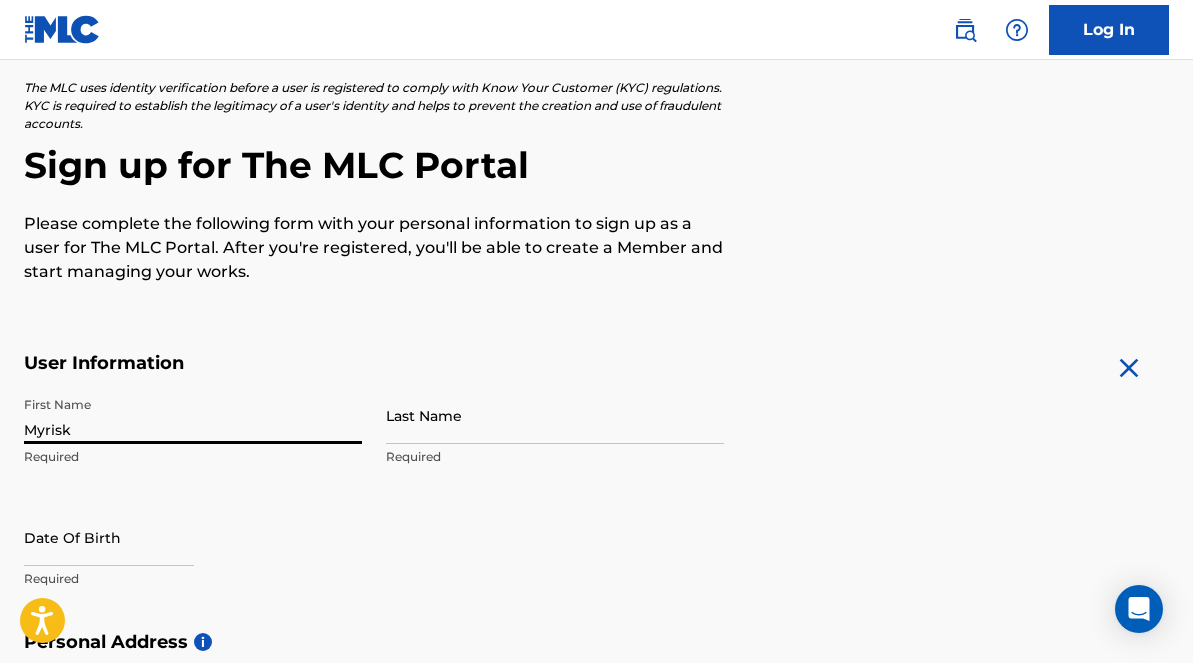 type on "Myrisk" 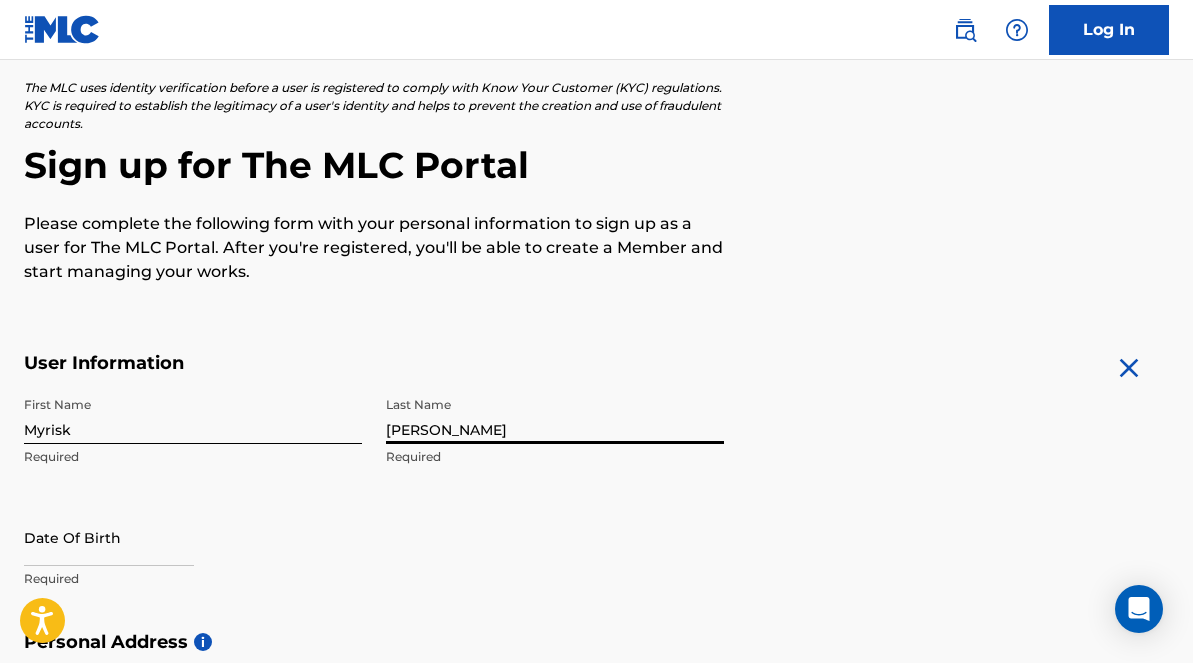 type on "[PERSON_NAME]" 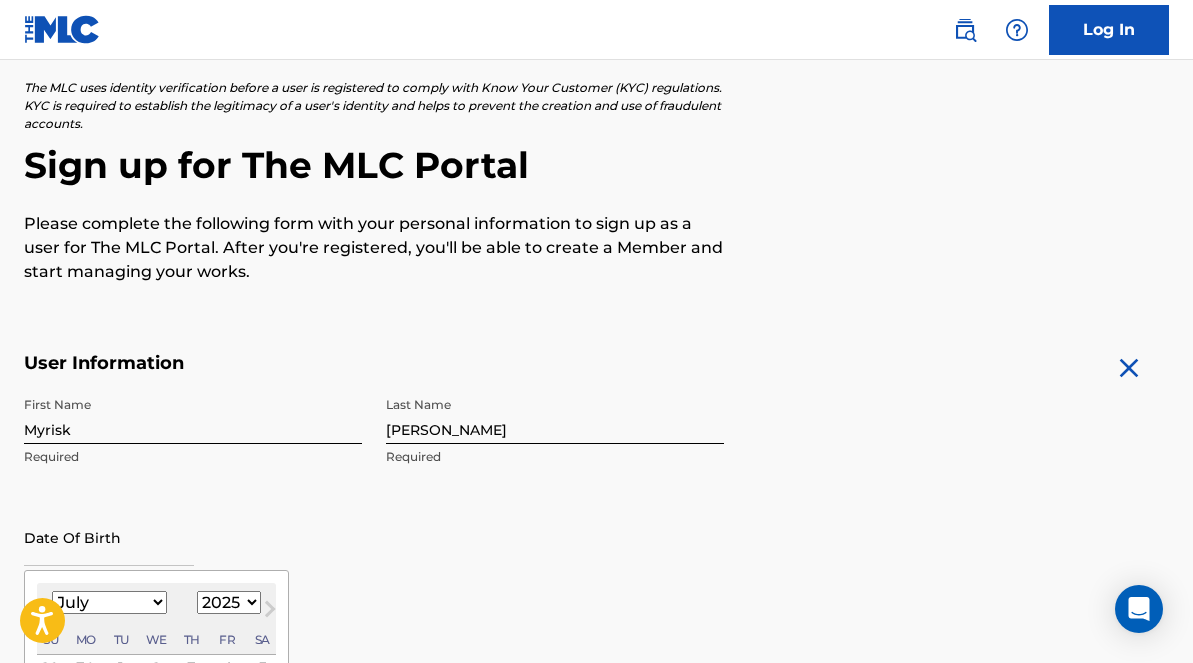 scroll, scrollTop: 164, scrollLeft: 0, axis: vertical 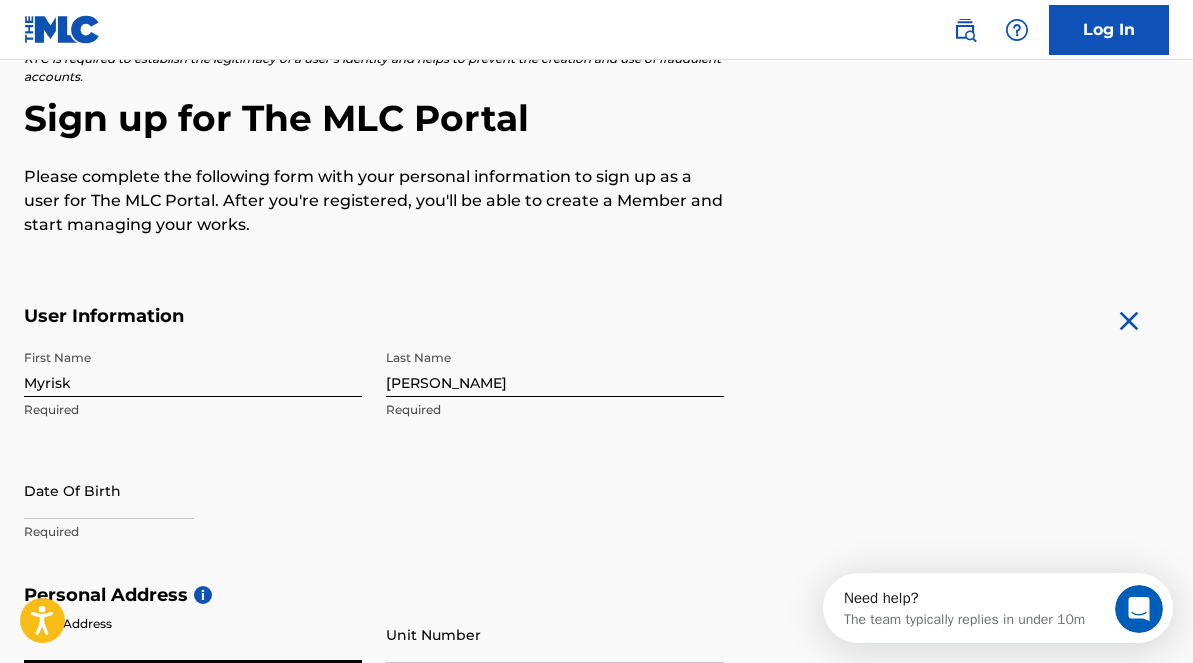 select on "6" 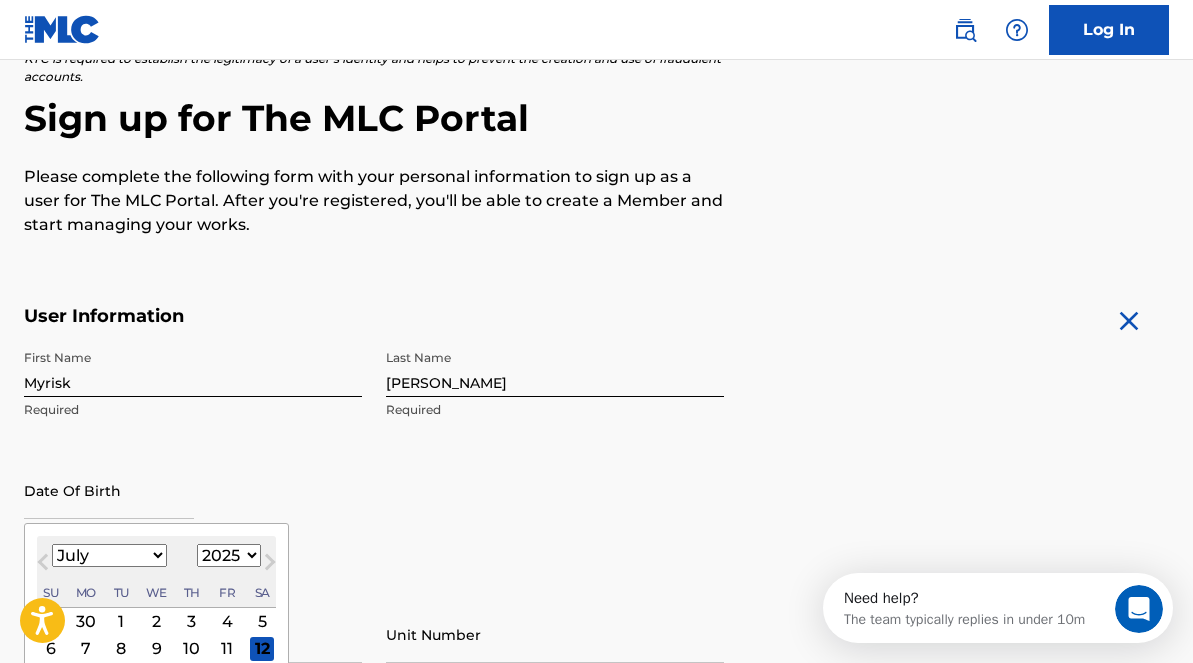 click at bounding box center [109, 490] 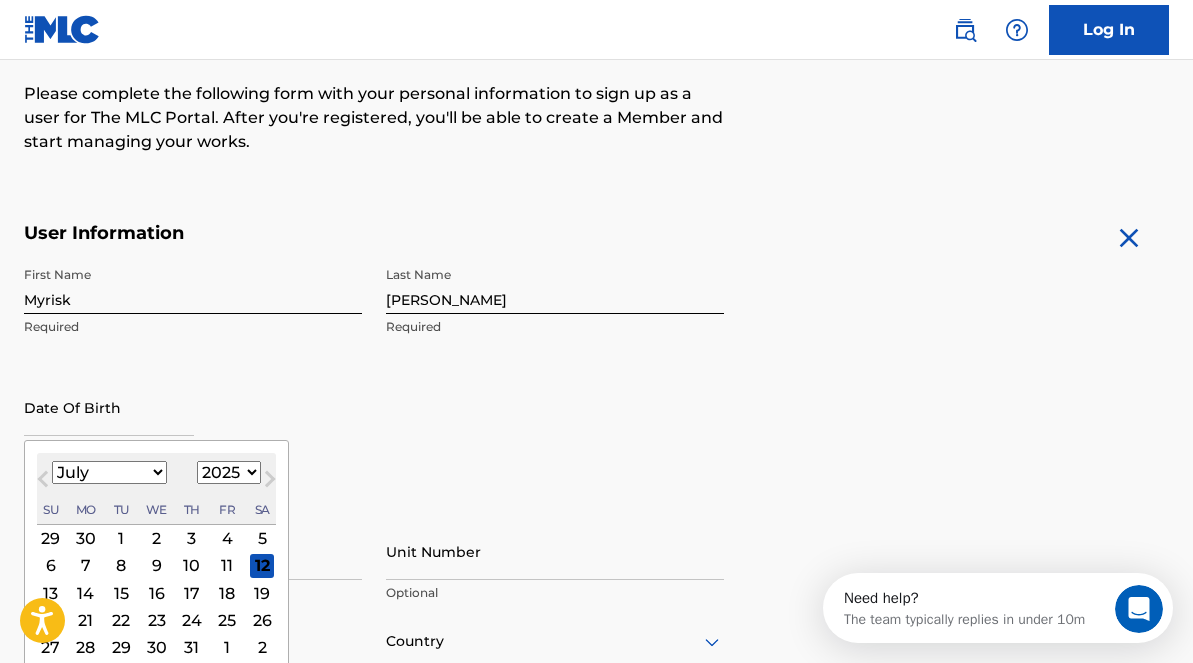 scroll, scrollTop: 242, scrollLeft: 0, axis: vertical 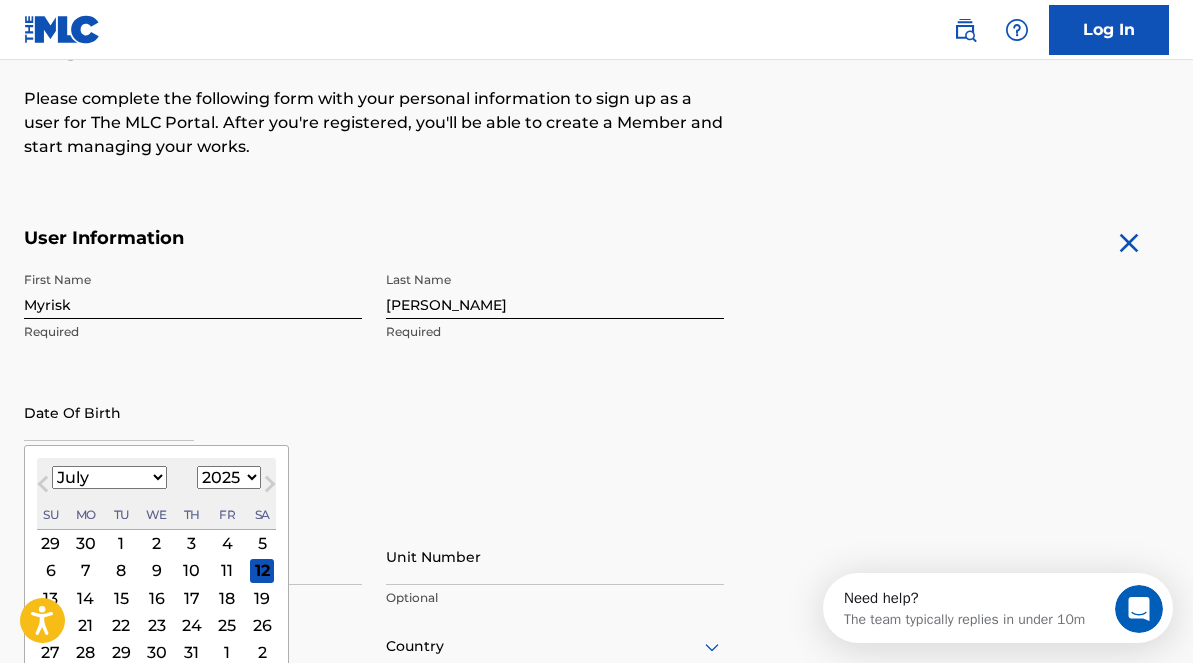 click on "January February March April May June July August September October November December" at bounding box center [109, 477] 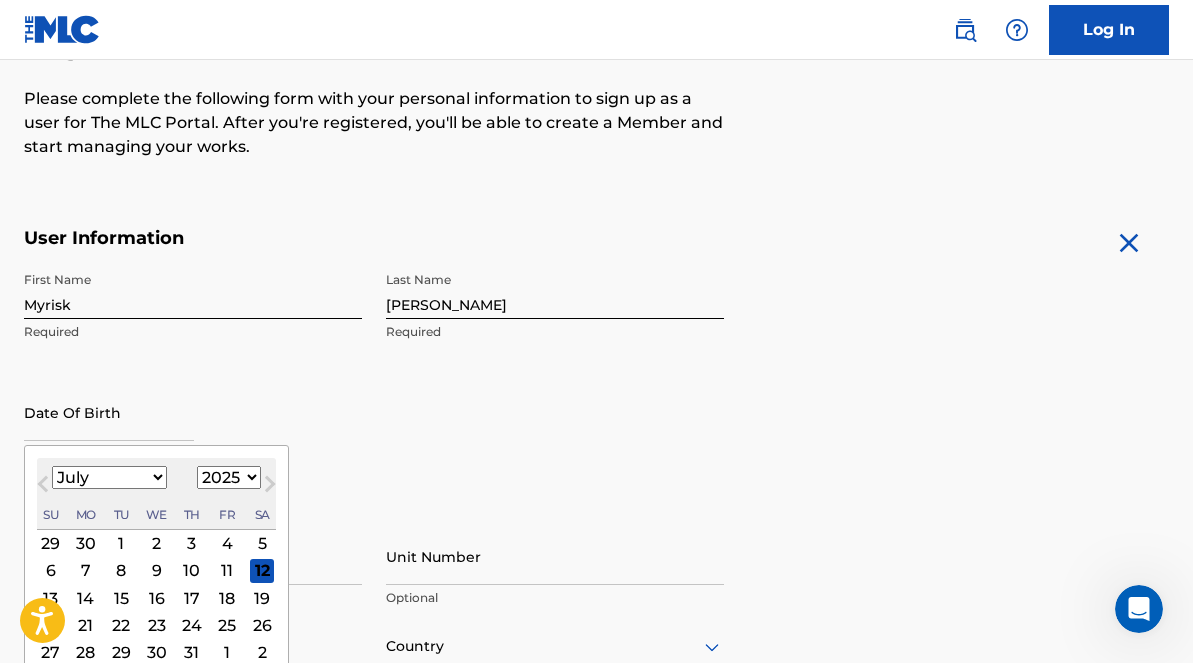 select on "10" 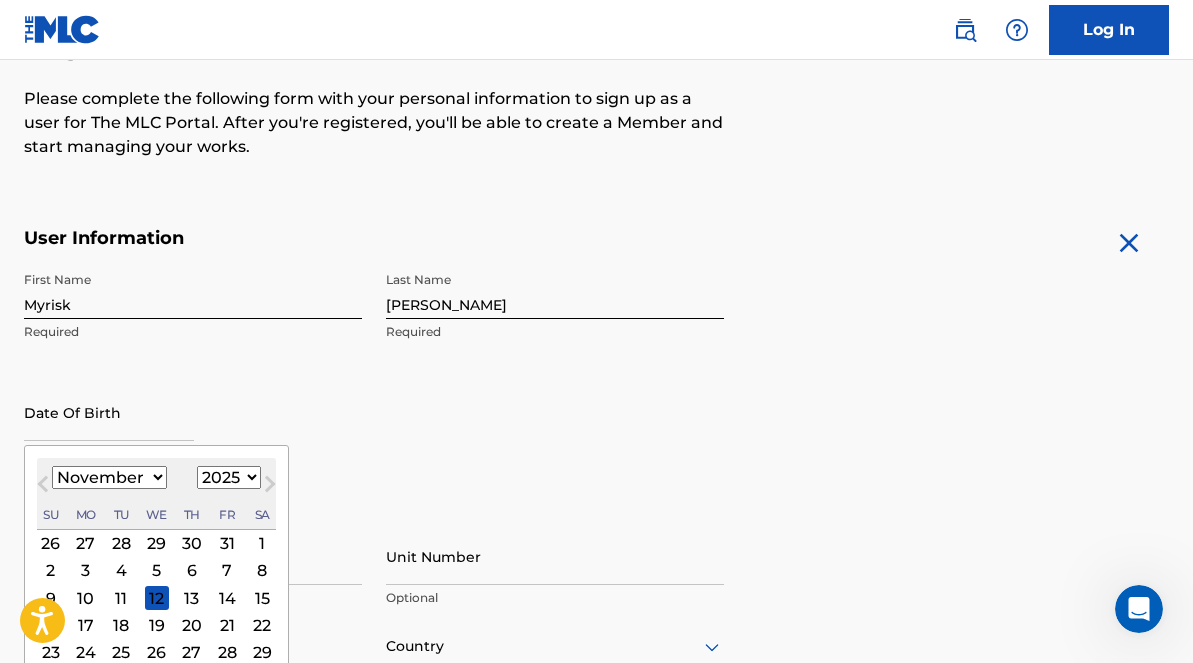 click on "7" at bounding box center [227, 571] 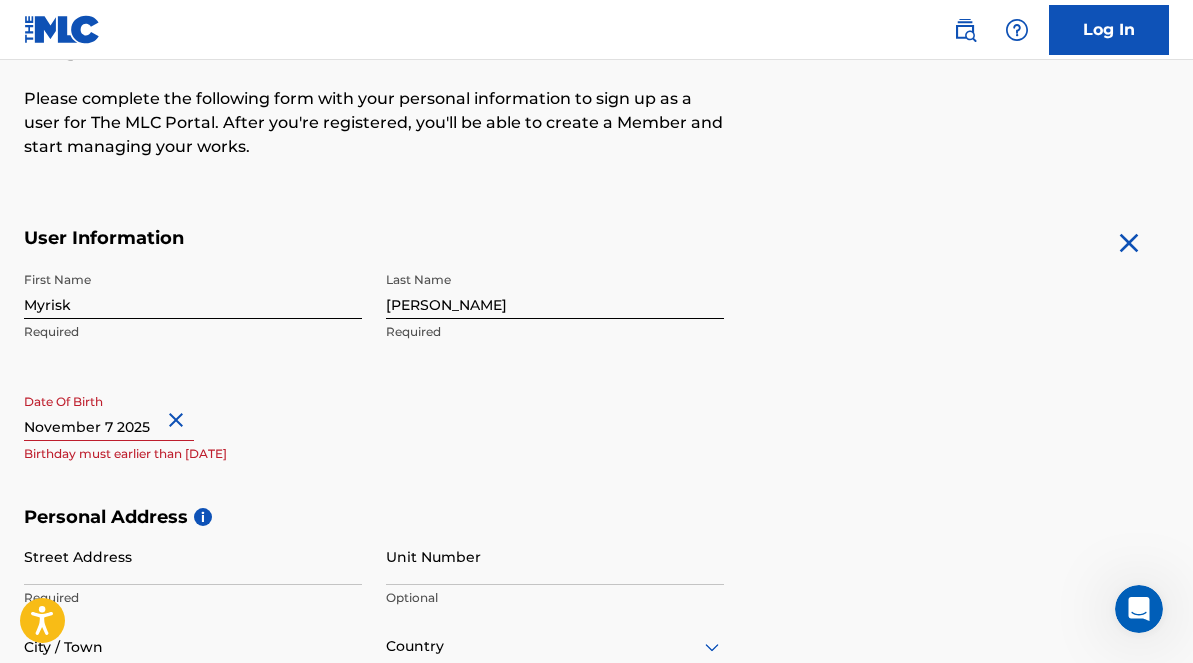 click at bounding box center (109, 412) 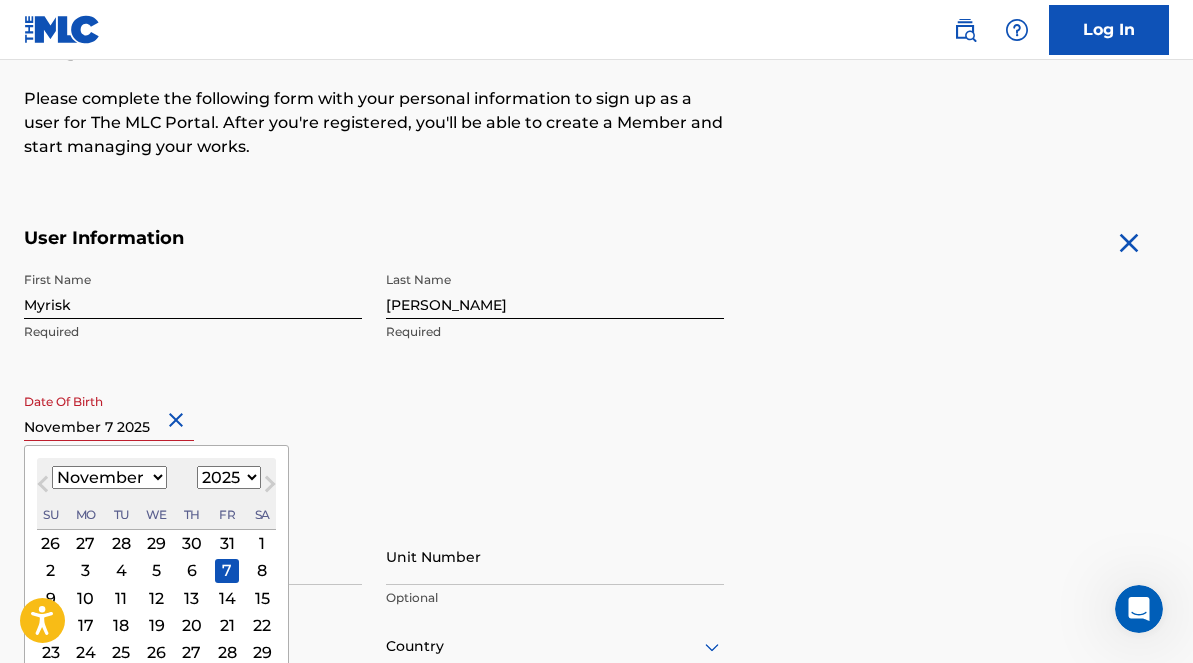 click on "1900 1901 1902 1903 1904 1905 1906 1907 1908 1909 1910 1911 1912 1913 1914 1915 1916 1917 1918 1919 1920 1921 1922 1923 1924 1925 1926 1927 1928 1929 1930 1931 1932 1933 1934 1935 1936 1937 1938 1939 1940 1941 1942 1943 1944 1945 1946 1947 1948 1949 1950 1951 1952 1953 1954 1955 1956 1957 1958 1959 1960 1961 1962 1963 1964 1965 1966 1967 1968 1969 1970 1971 1972 1973 1974 1975 1976 1977 1978 1979 1980 1981 1982 1983 1984 1985 1986 1987 1988 1989 1990 1991 1992 1993 1994 1995 1996 1997 1998 1999 2000 2001 2002 2003 2004 2005 2006 2007 2008 2009 2010 2011 2012 2013 2014 2015 2016 2017 2018 2019 2020 2021 2022 2023 2024 2025 2026 2027 2028 2029 2030 2031 2032 2033 2034 2035 2036 2037 2038 2039 2040 2041 2042 2043 2044 2045 2046 2047 2048 2049 2050 2051 2052 2053 2054 2055 2056 2057 2058 2059 2060 2061 2062 2063 2064 2065 2066 2067 2068 2069 2070 2071 2072 2073 2074 2075 2076 2077 2078 2079 2080 2081 2082 2083 2084 2085 2086 2087 2088 2089 2090 2091 2092 2093 2094 2095 2096 2097 2098 2099 2100" at bounding box center [229, 477] 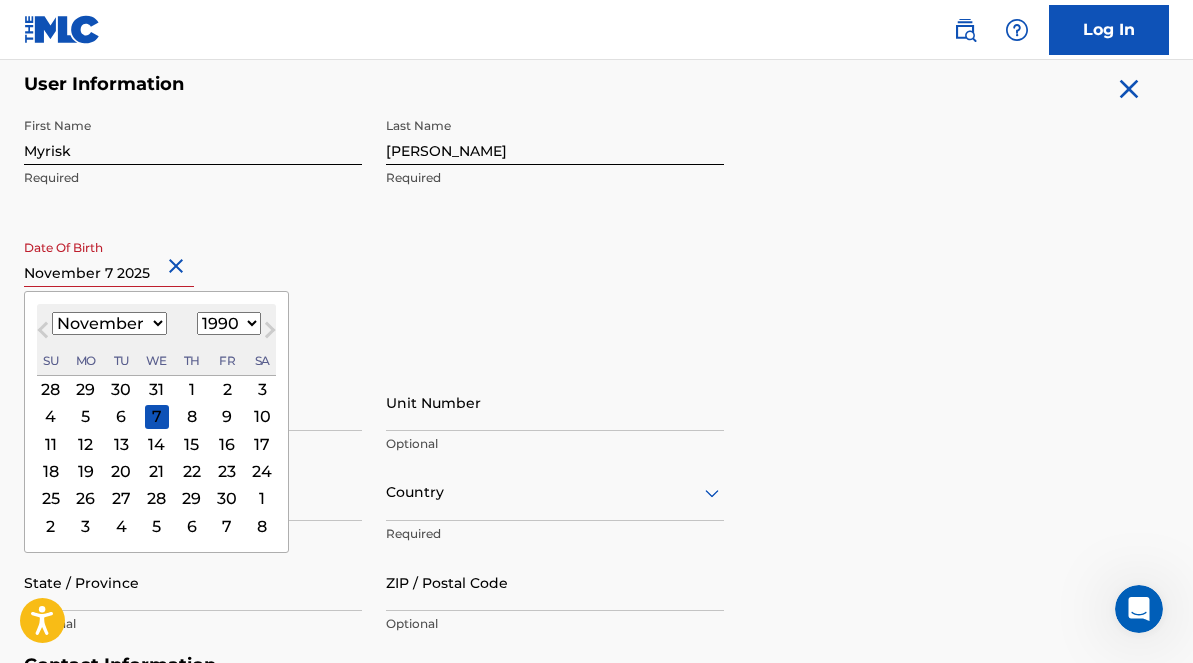 scroll, scrollTop: 430, scrollLeft: 0, axis: vertical 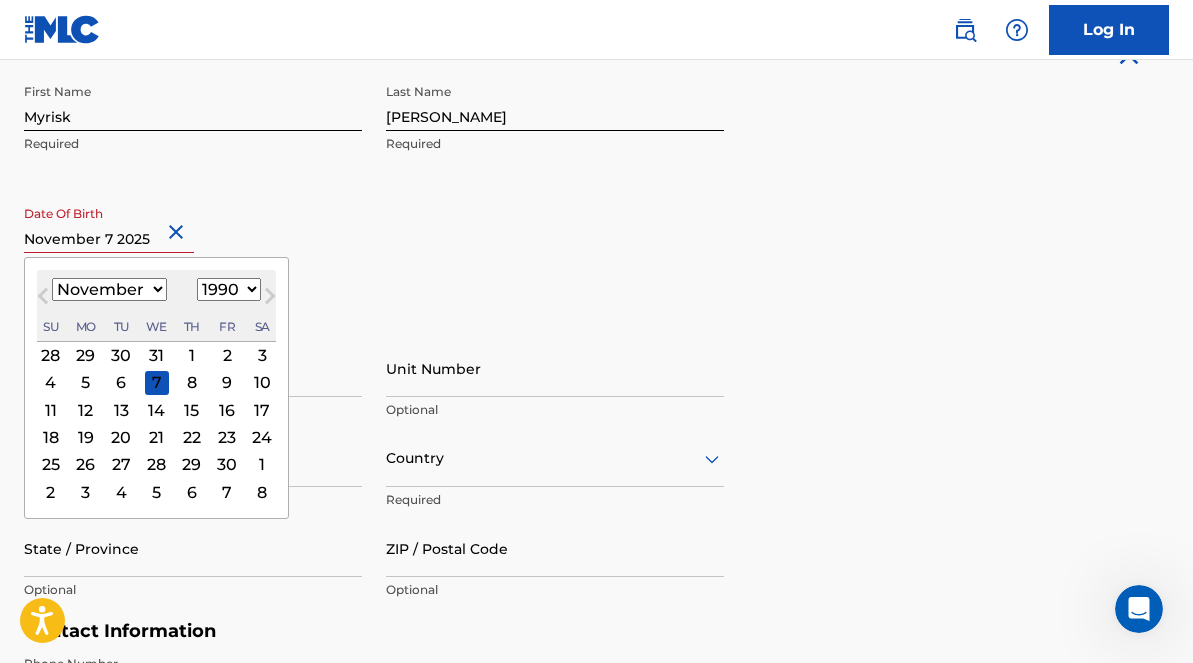 click on "Unit Number" at bounding box center [555, 368] 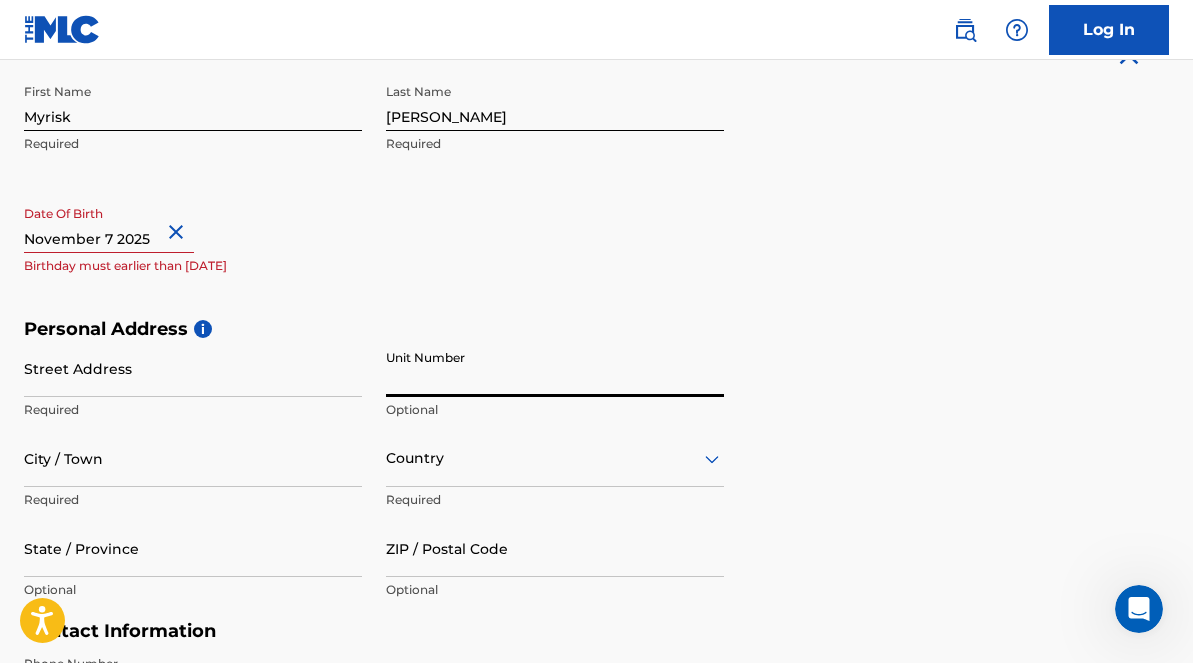 select on "10" 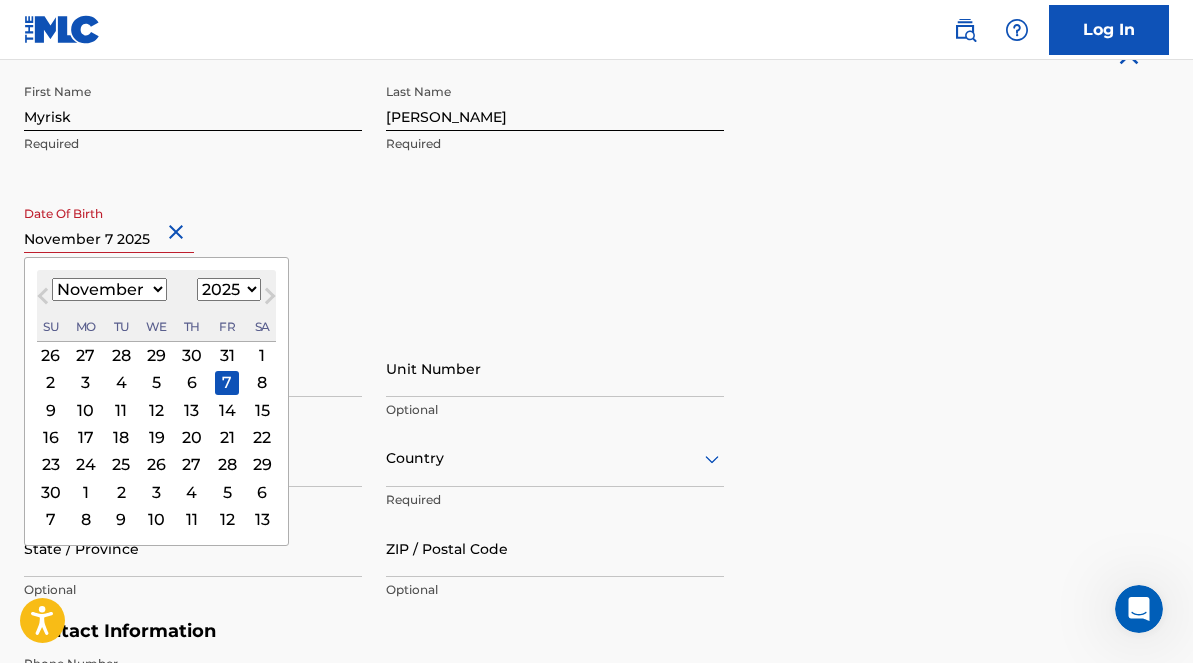 click at bounding box center (109, 224) 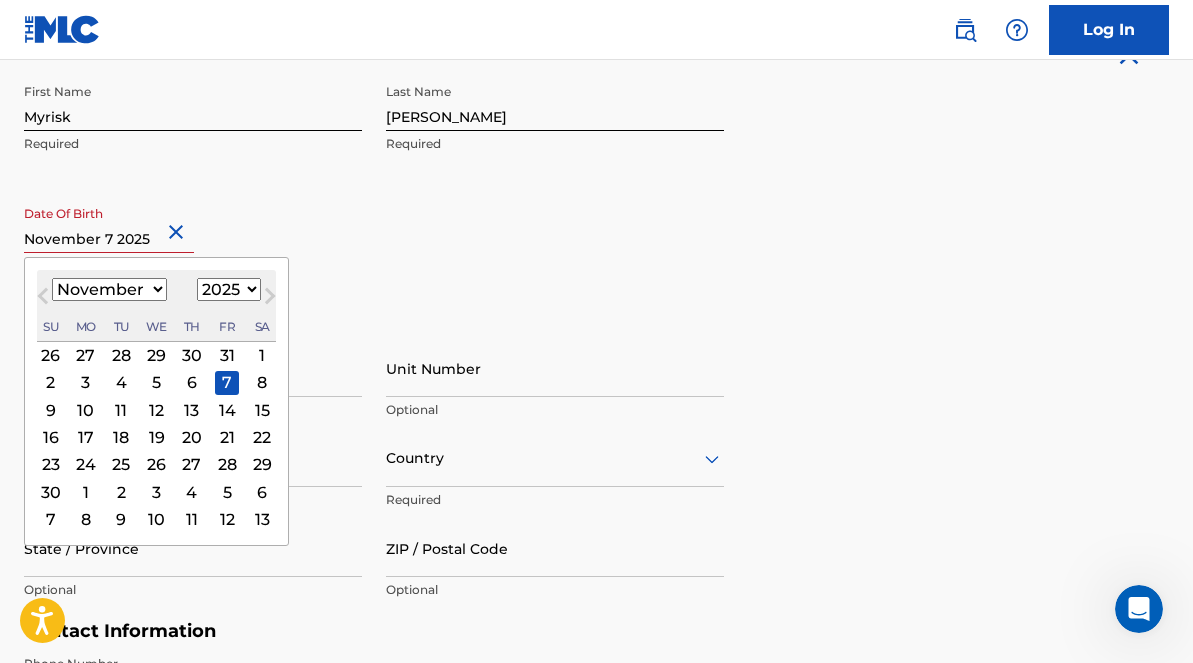 select on "1990" 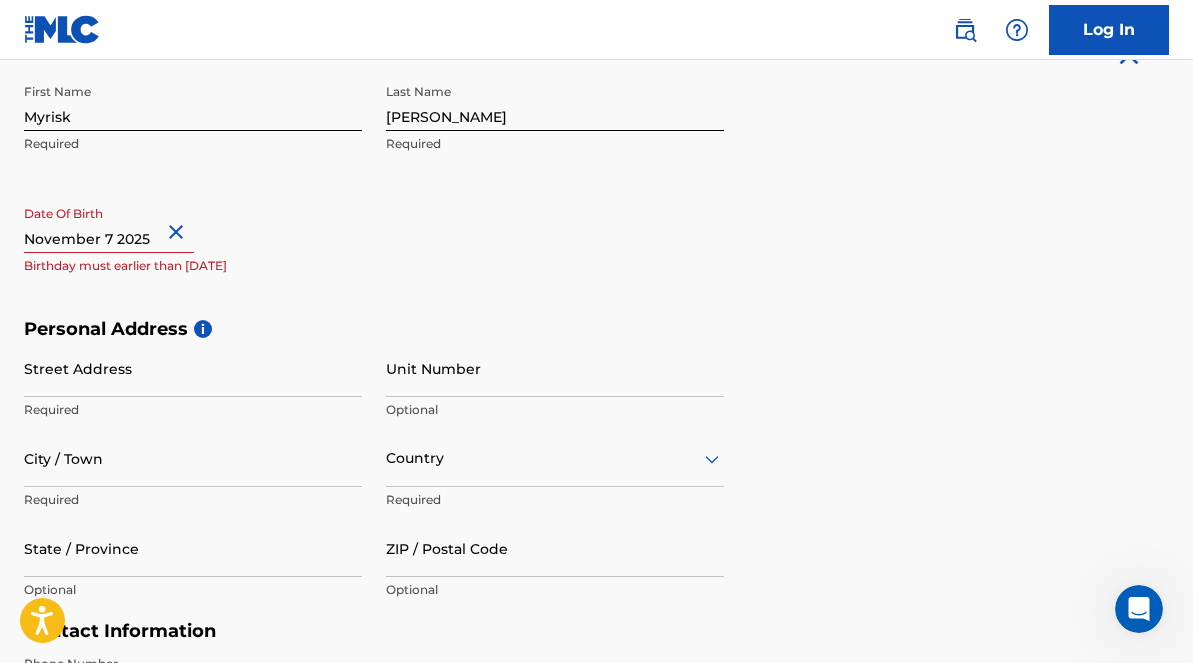 click at bounding box center [109, 224] 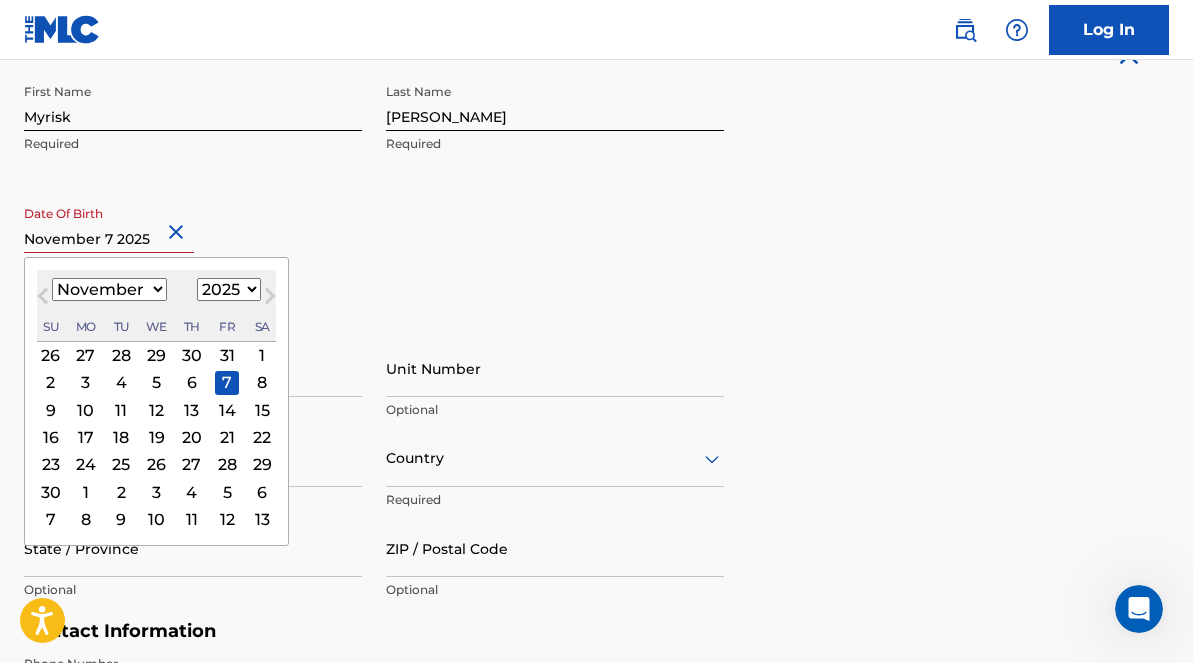 click on "1900 1901 1902 1903 1904 1905 1906 1907 1908 1909 1910 1911 1912 1913 1914 1915 1916 1917 1918 1919 1920 1921 1922 1923 1924 1925 1926 1927 1928 1929 1930 1931 1932 1933 1934 1935 1936 1937 1938 1939 1940 1941 1942 1943 1944 1945 1946 1947 1948 1949 1950 1951 1952 1953 1954 1955 1956 1957 1958 1959 1960 1961 1962 1963 1964 1965 1966 1967 1968 1969 1970 1971 1972 1973 1974 1975 1976 1977 1978 1979 1980 1981 1982 1983 1984 1985 1986 1987 1988 1989 1990 1991 1992 1993 1994 1995 1996 1997 1998 1999 2000 2001 2002 2003 2004 2005 2006 2007 2008 2009 2010 2011 2012 2013 2014 2015 2016 2017 2018 2019 2020 2021 2022 2023 2024 2025 2026 2027 2028 2029 2030 2031 2032 2033 2034 2035 2036 2037 2038 2039 2040 2041 2042 2043 2044 2045 2046 2047 2048 2049 2050 2051 2052 2053 2054 2055 2056 2057 2058 2059 2060 2061 2062 2063 2064 2065 2066 2067 2068 2069 2070 2071 2072 2073 2074 2075 2076 2077 2078 2079 2080 2081 2082 2083 2084 2085 2086 2087 2088 2089 2090 2091 2092 2093 2094 2095 2096 2097 2098 2099 2100" at bounding box center [229, 289] 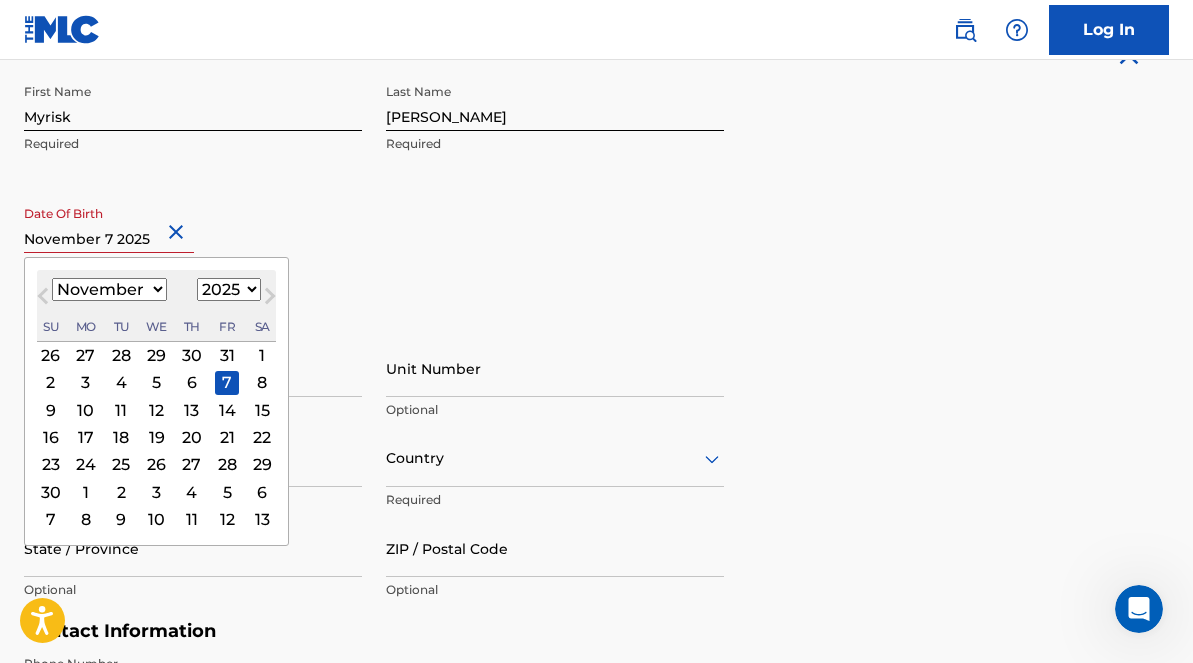 select on "1990" 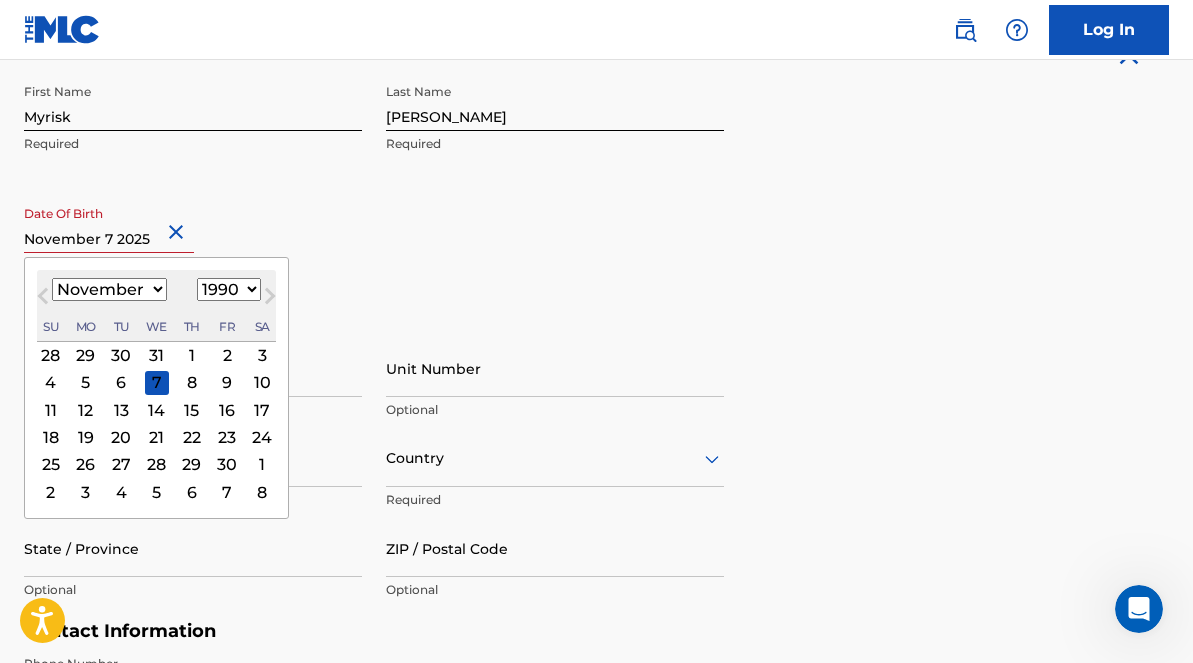 click on "7" at bounding box center (157, 383) 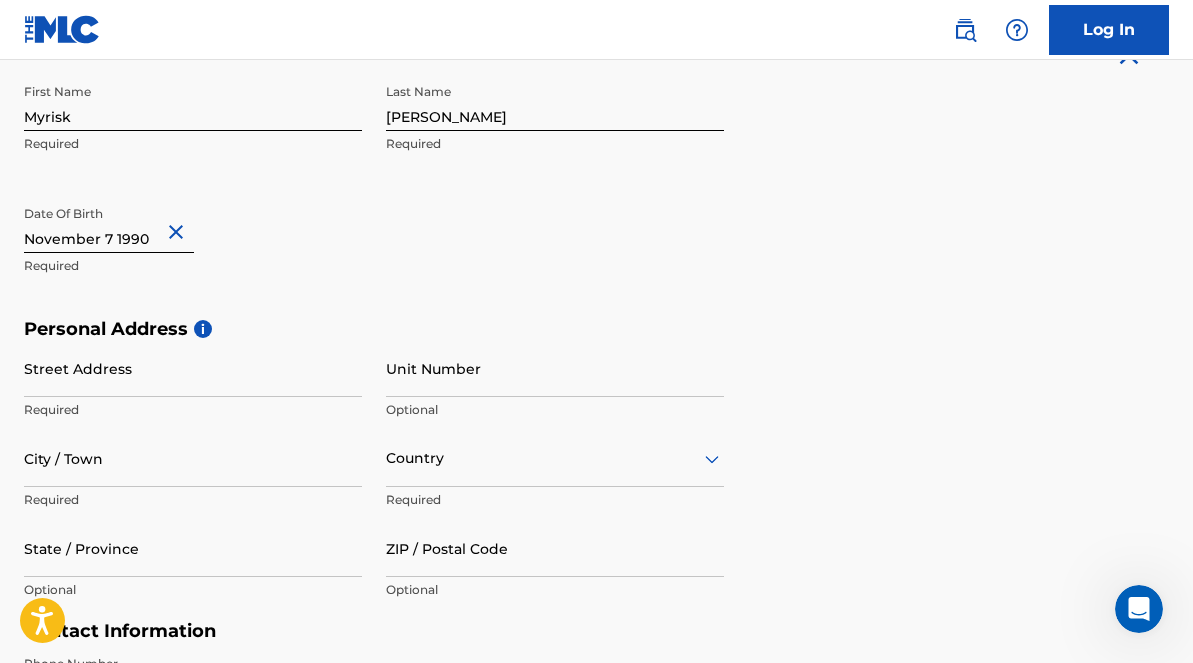 click on "Street Address" at bounding box center (193, 368) 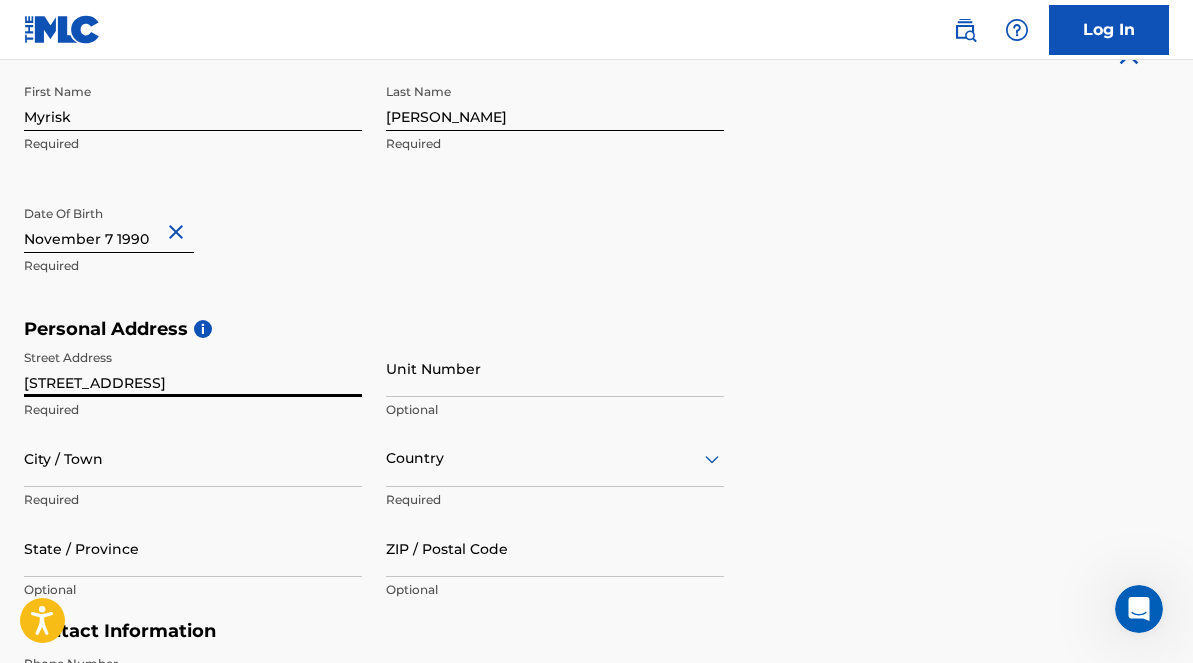 type on "[STREET_ADDRESS]" 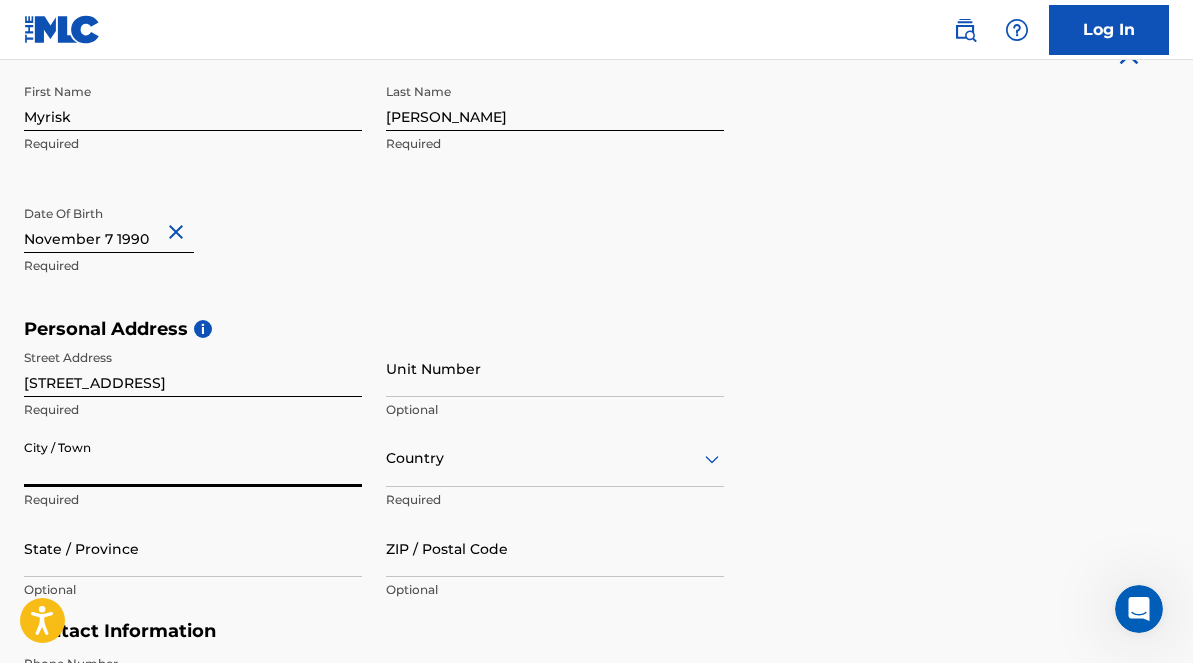 click on "City / Town" at bounding box center (193, 458) 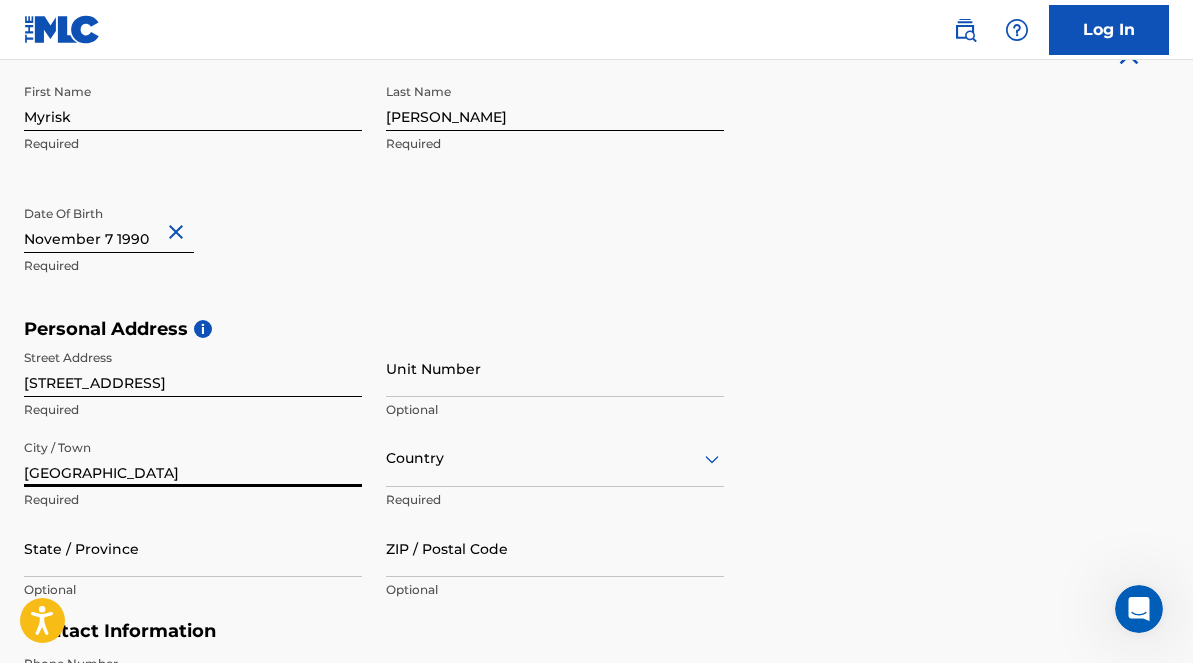 type on "[GEOGRAPHIC_DATA]" 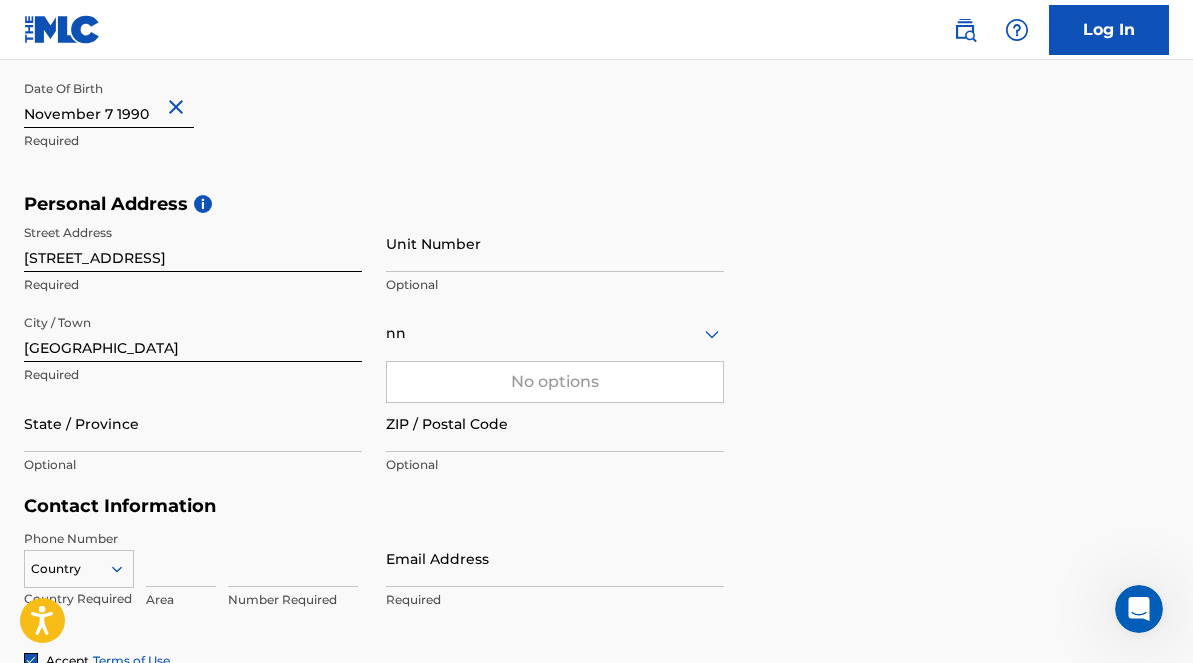 type on "n" 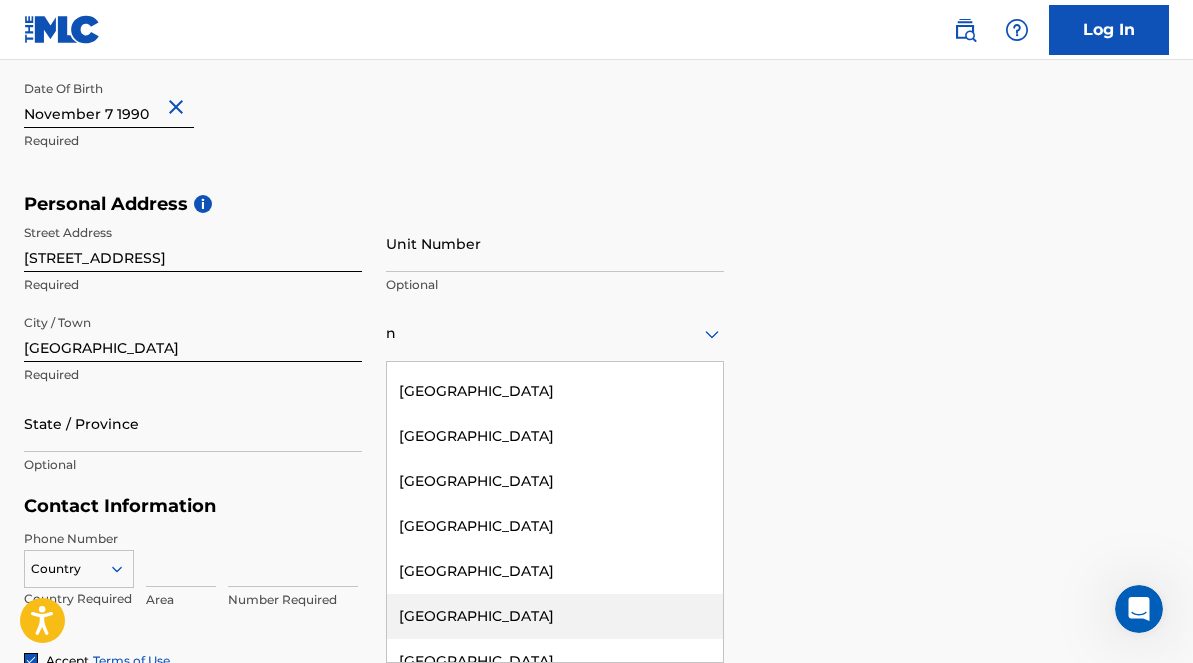 scroll, scrollTop: 3471, scrollLeft: 0, axis: vertical 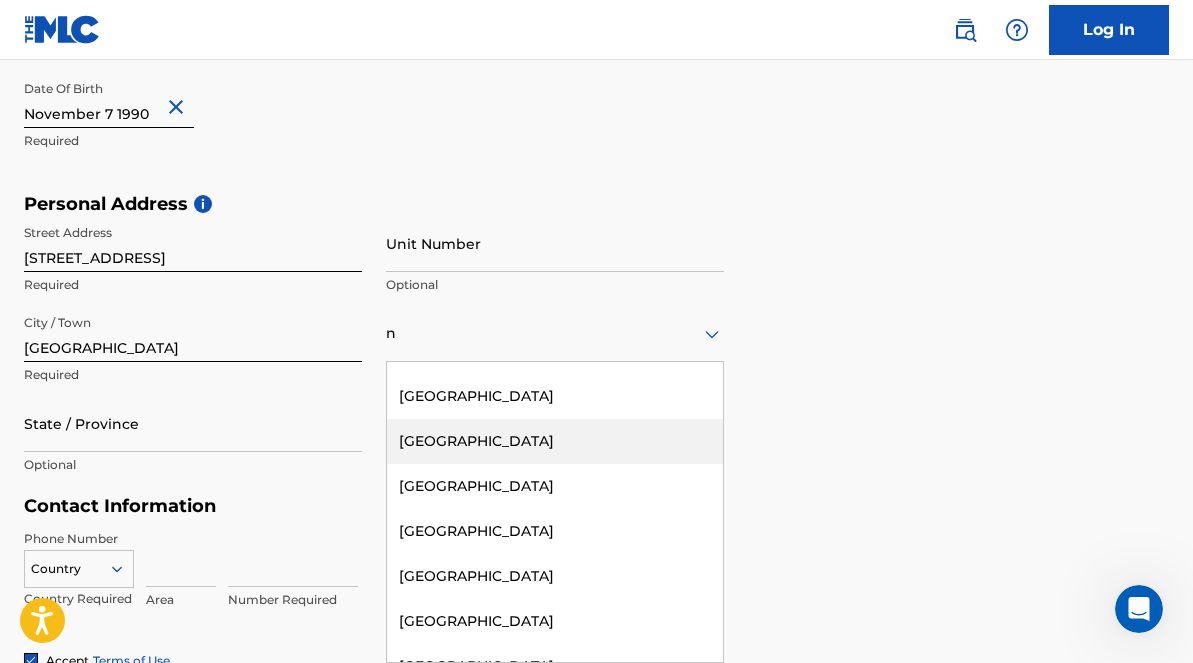 click on "[GEOGRAPHIC_DATA]" at bounding box center [555, 441] 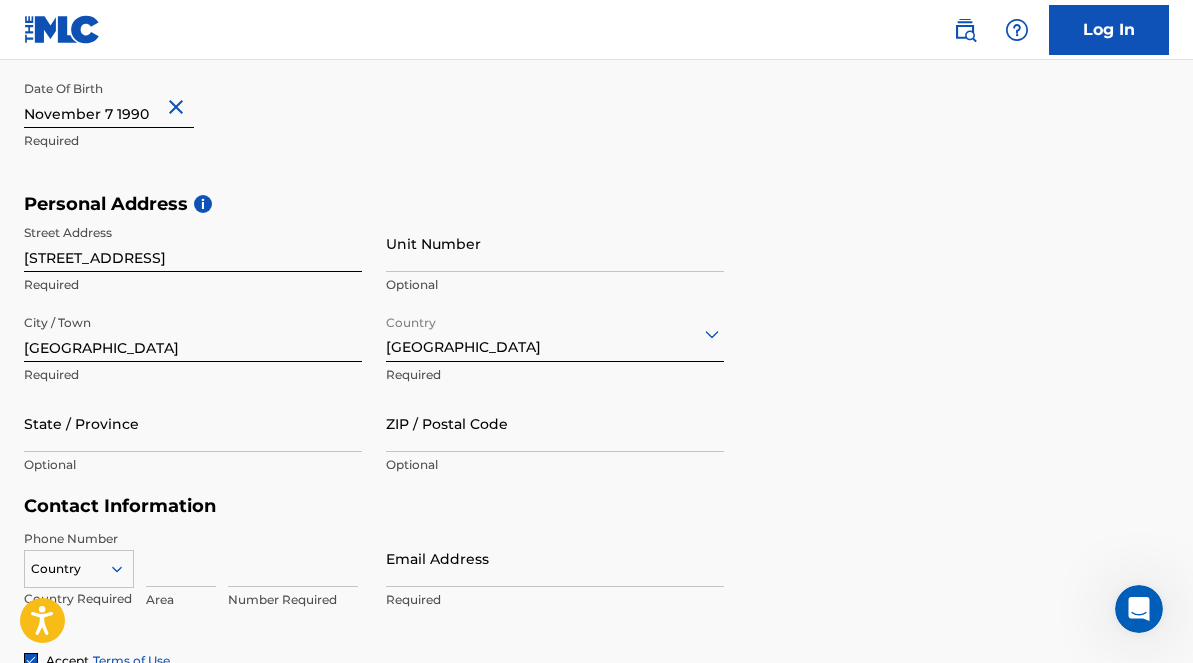 click on "State / Province" at bounding box center (193, 423) 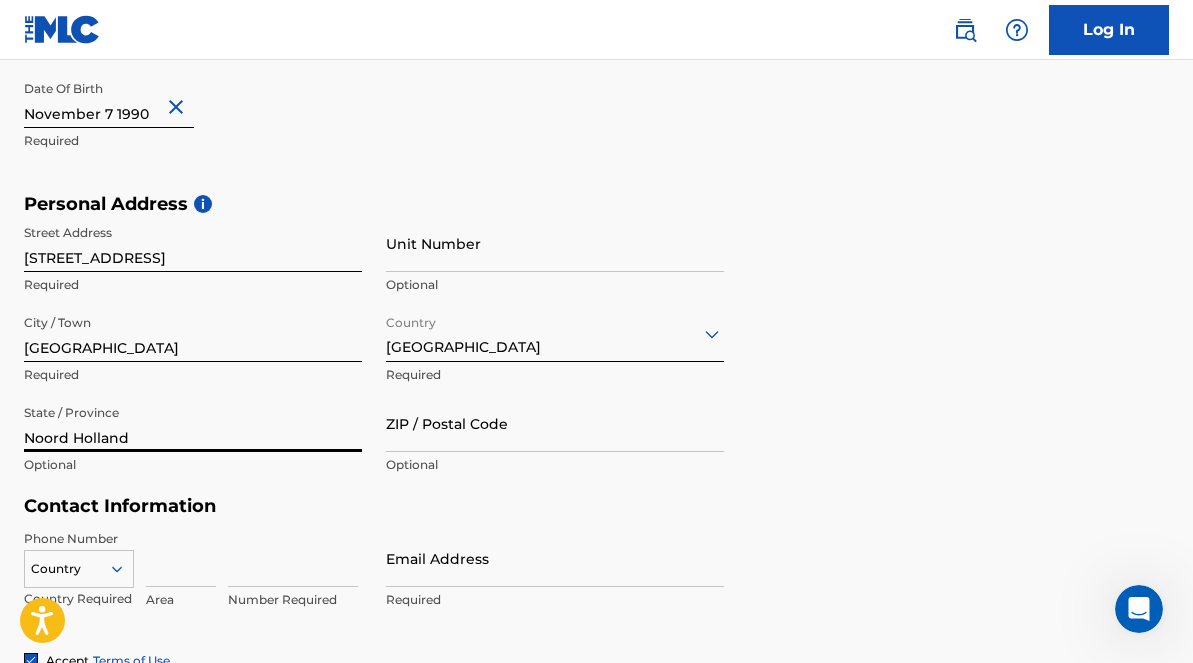 type on "Noord Holland" 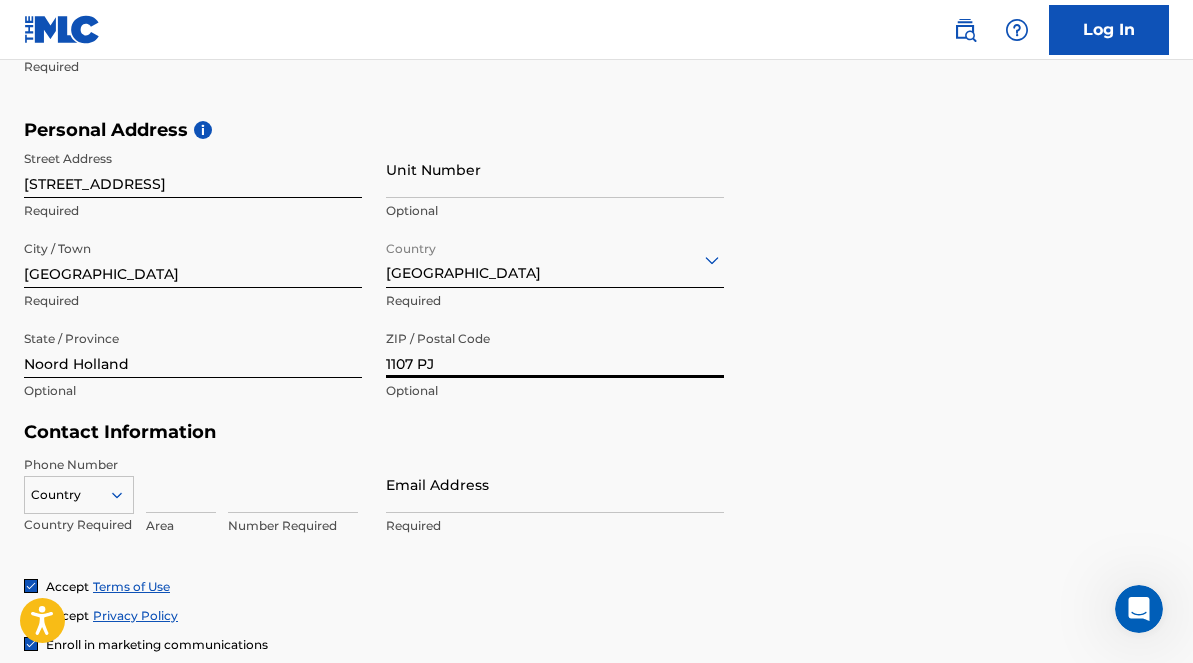 type on "1107 PJ" 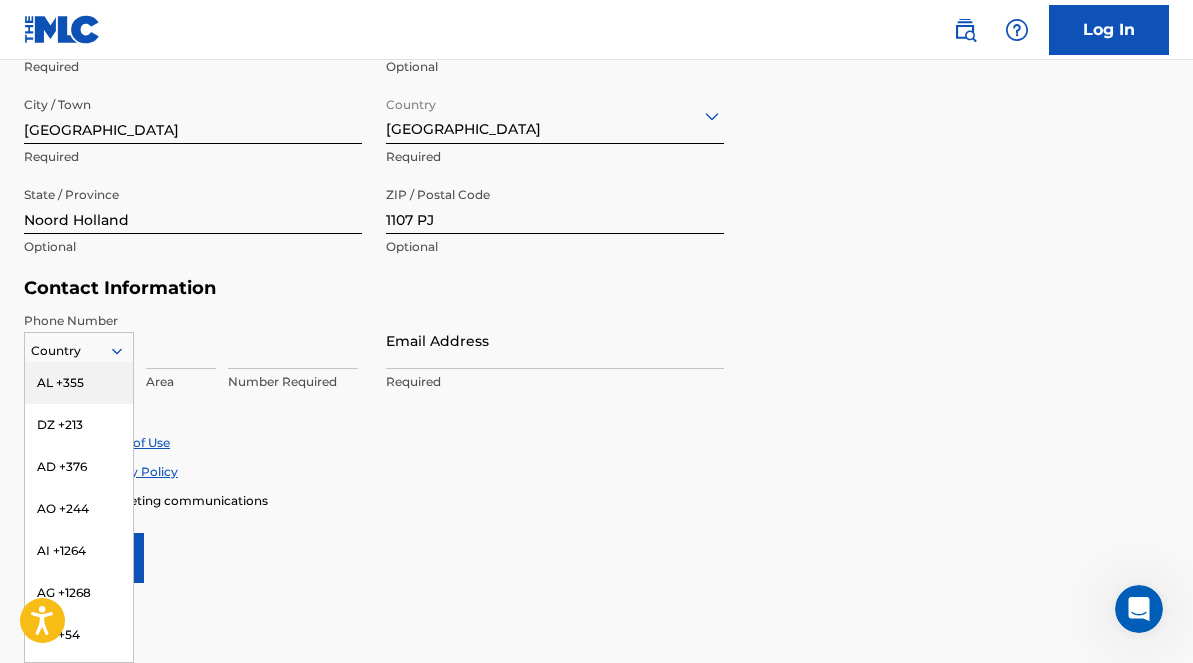 type on "n" 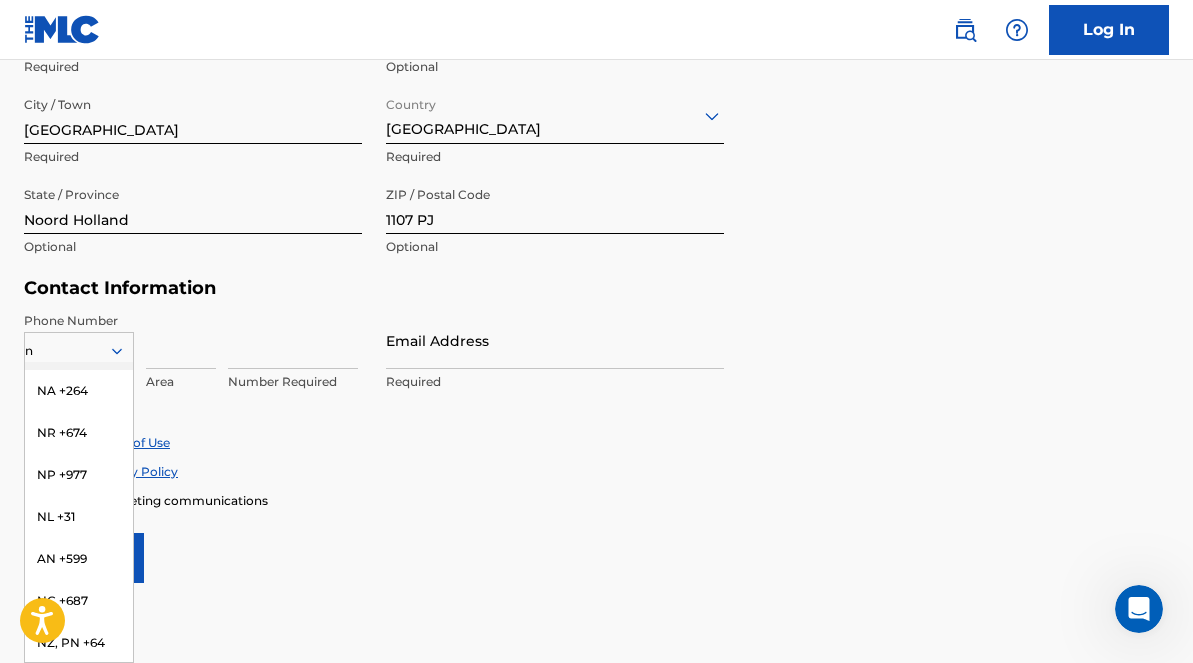 scroll, scrollTop: 261, scrollLeft: 0, axis: vertical 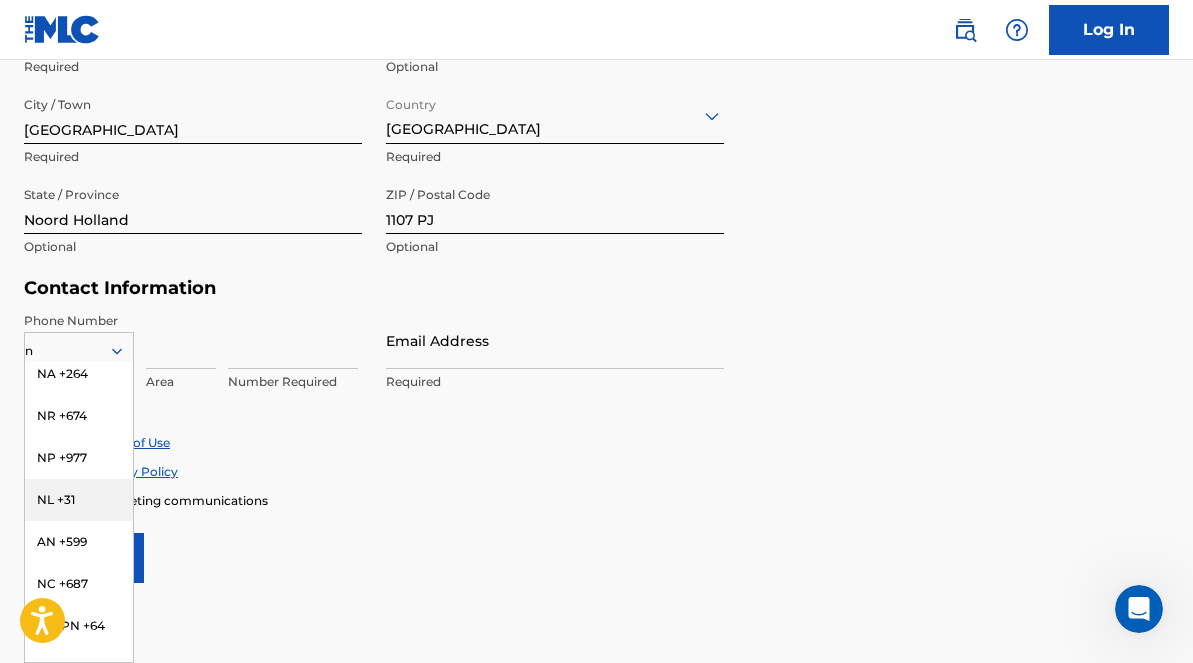 click on "NL +31" at bounding box center [79, 500] 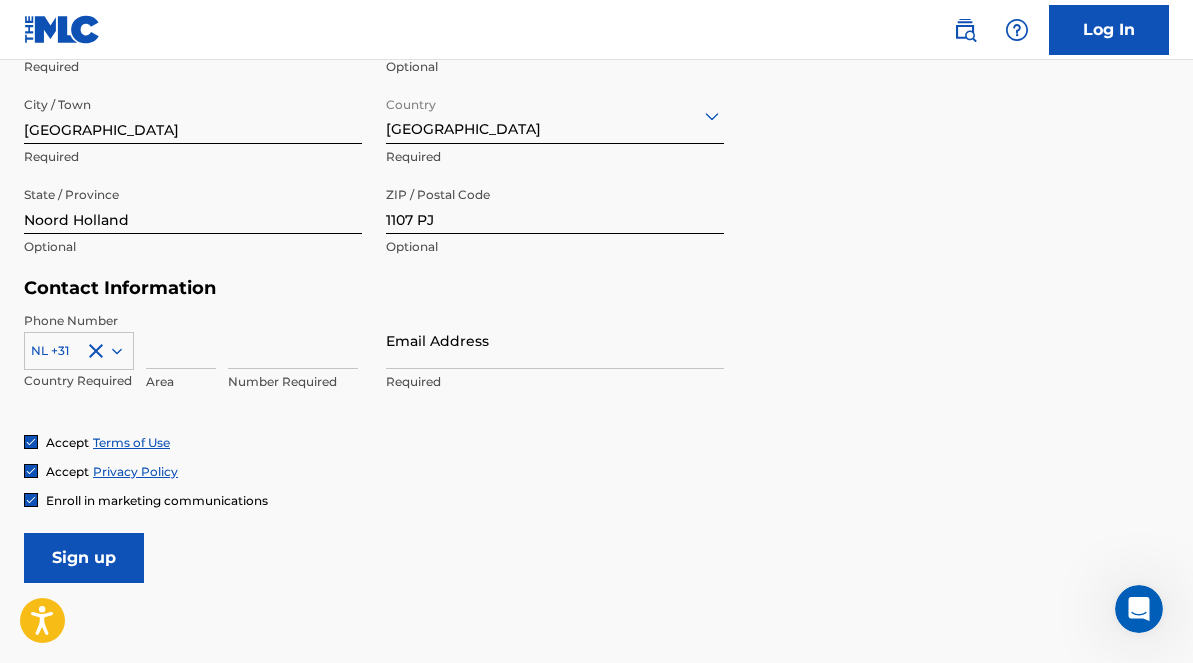 click on "NL +31 Country Required Area Number Required" at bounding box center [193, 357] 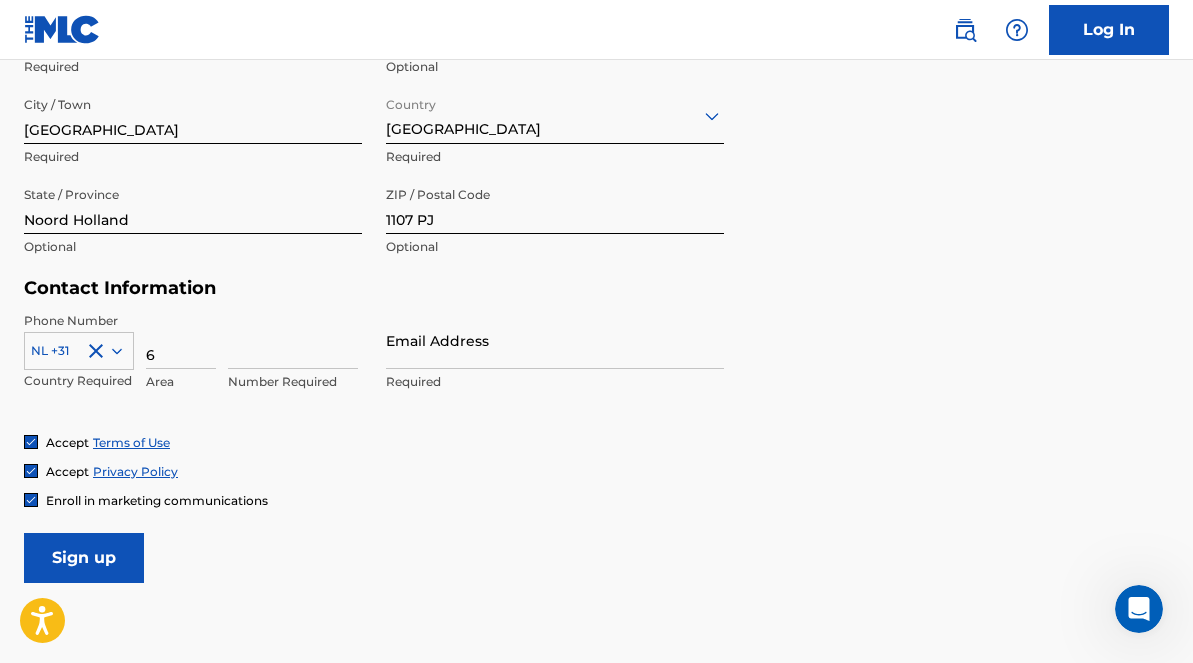 type on "6" 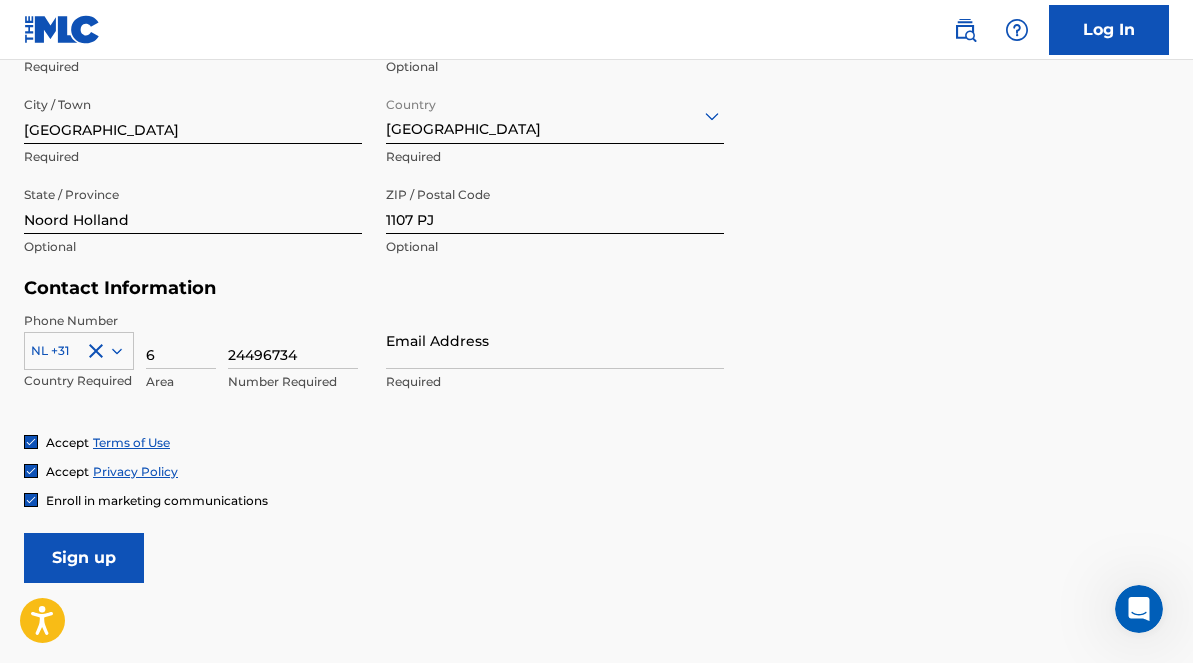 type on "24496734" 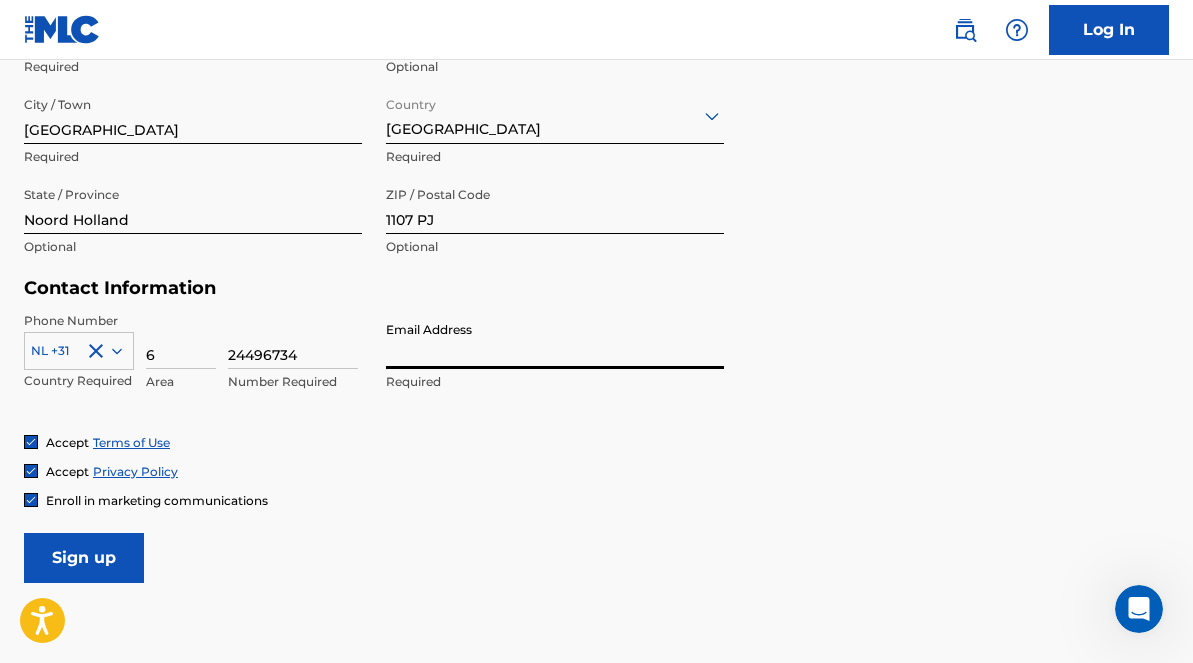 click on "Email Address" at bounding box center (555, 340) 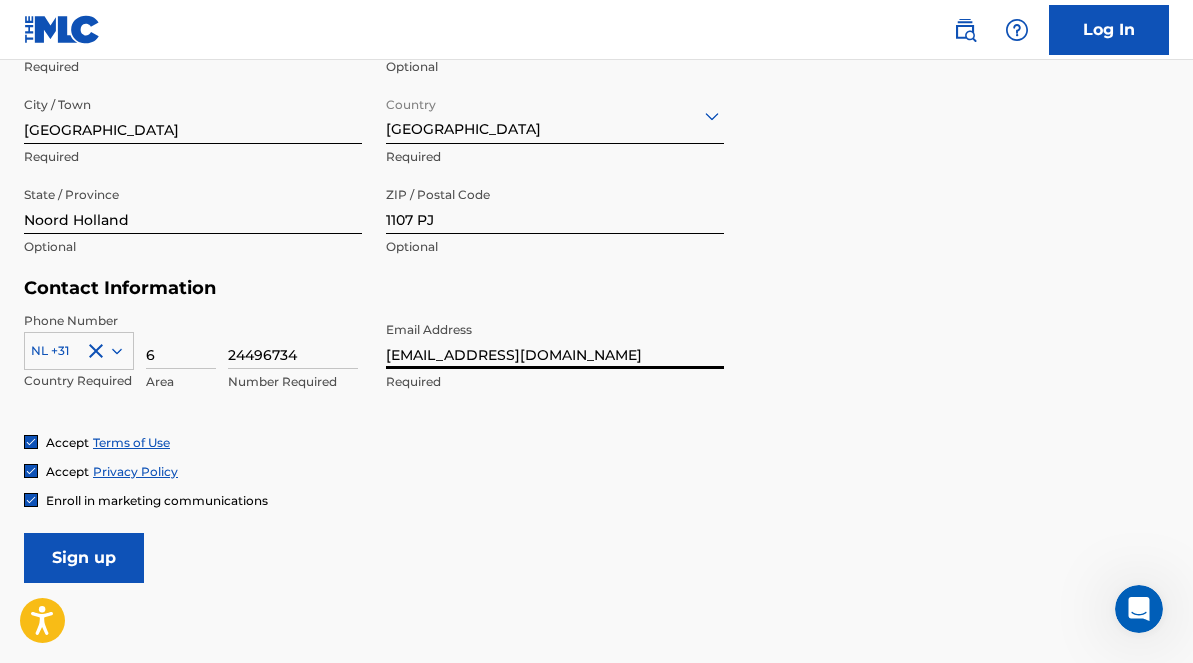 click at bounding box center [31, 500] 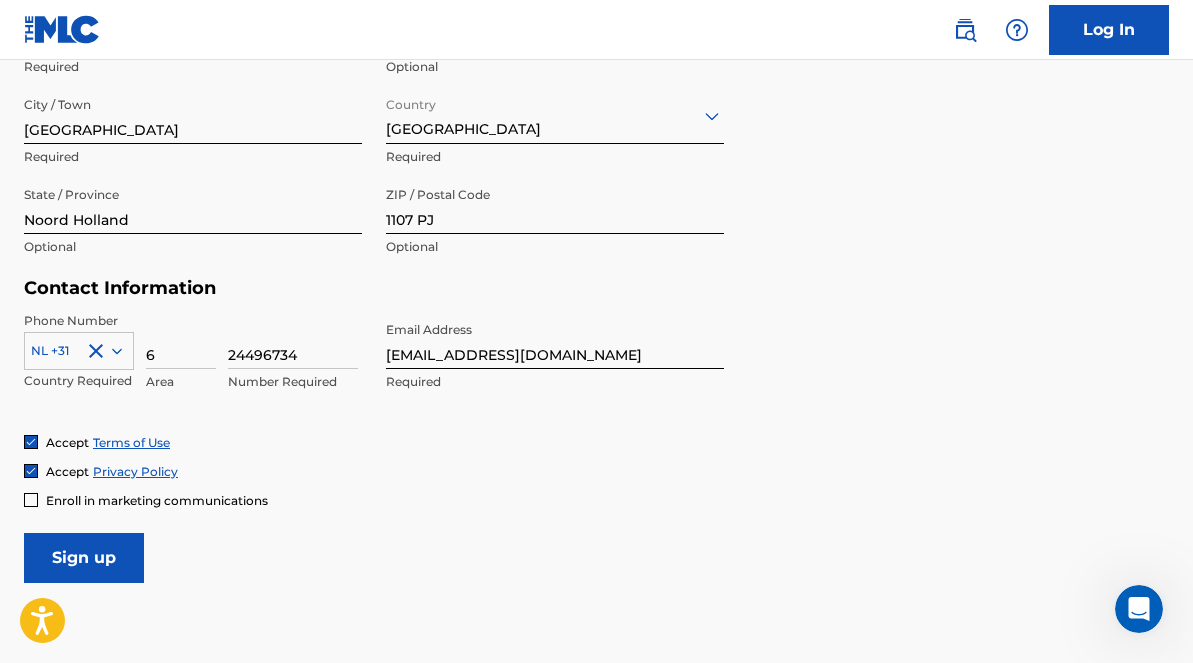 click on "Sign up" at bounding box center [84, 558] 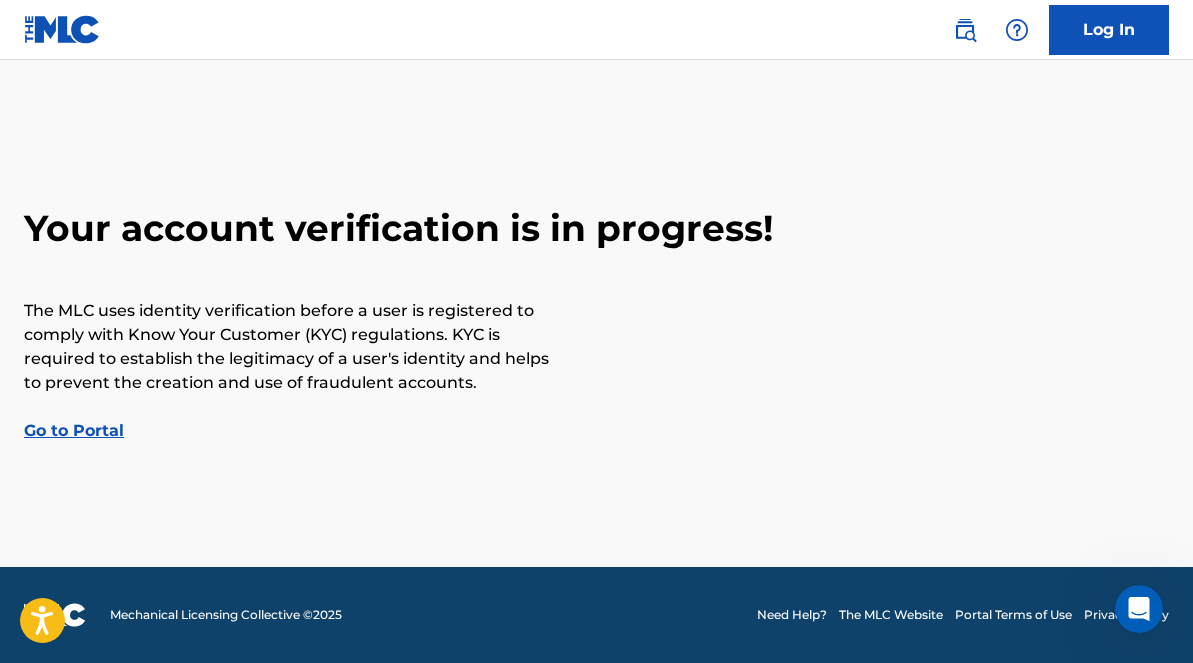 scroll, scrollTop: 0, scrollLeft: 0, axis: both 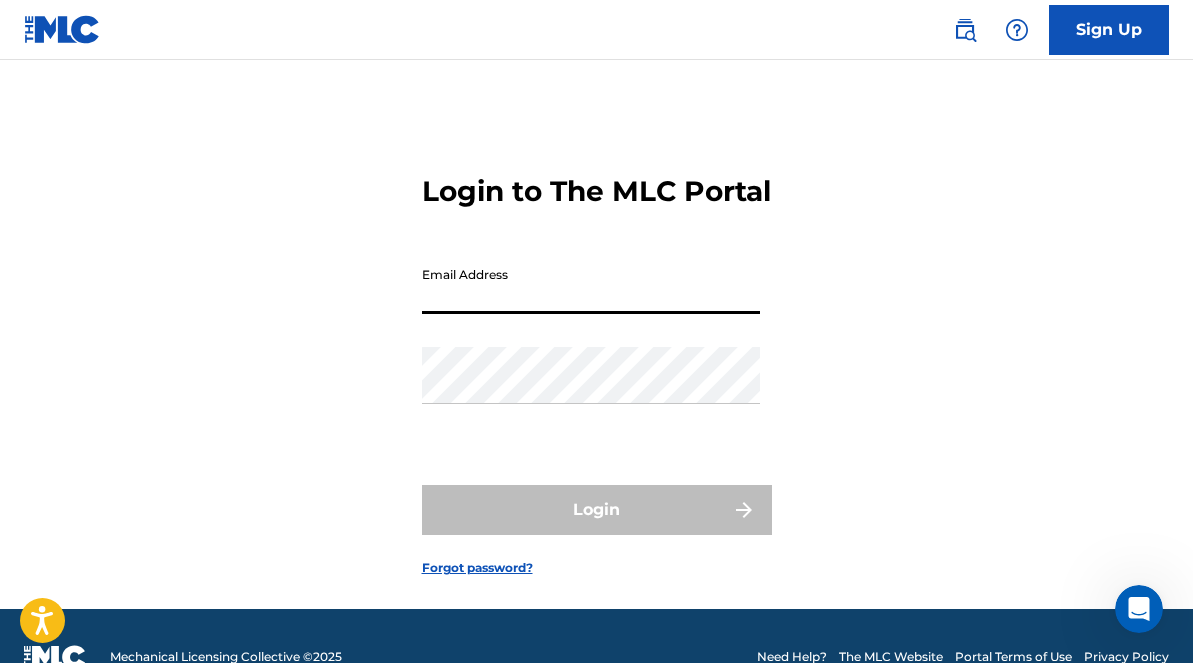 click on "Email Address" at bounding box center (591, 285) 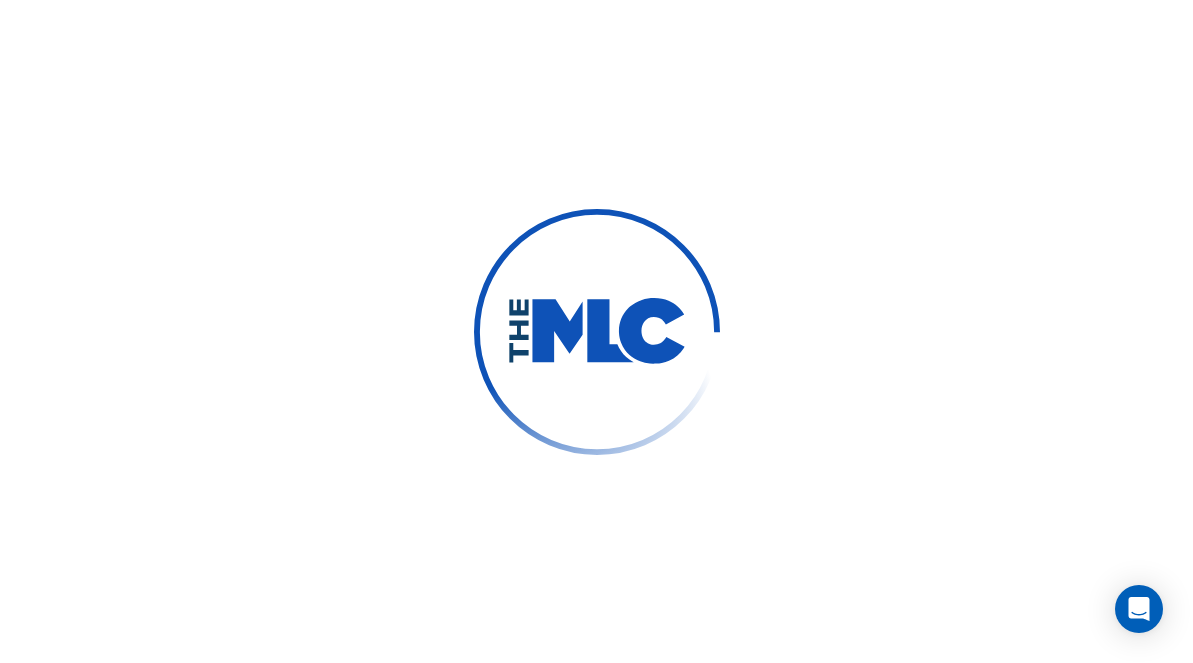 scroll, scrollTop: 0, scrollLeft: 0, axis: both 